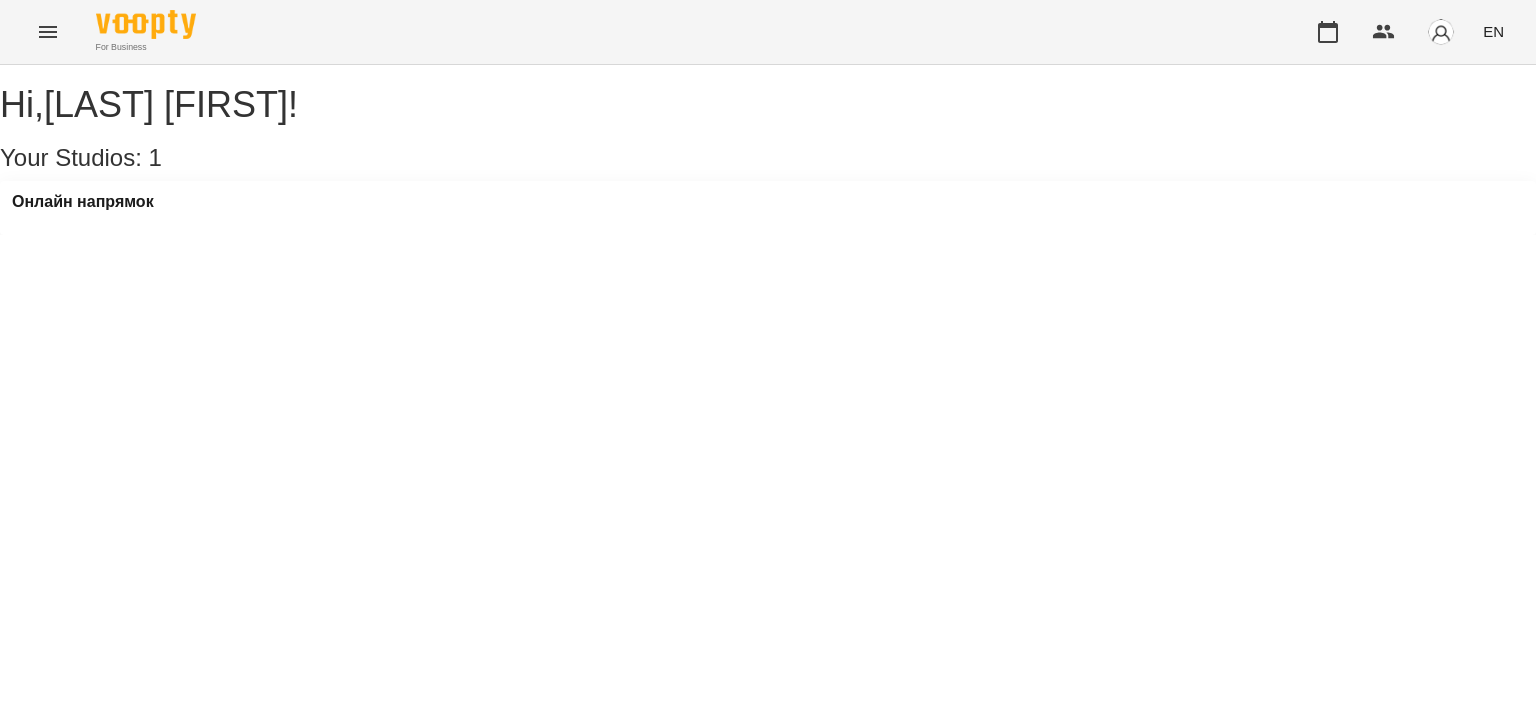 scroll, scrollTop: 0, scrollLeft: 0, axis: both 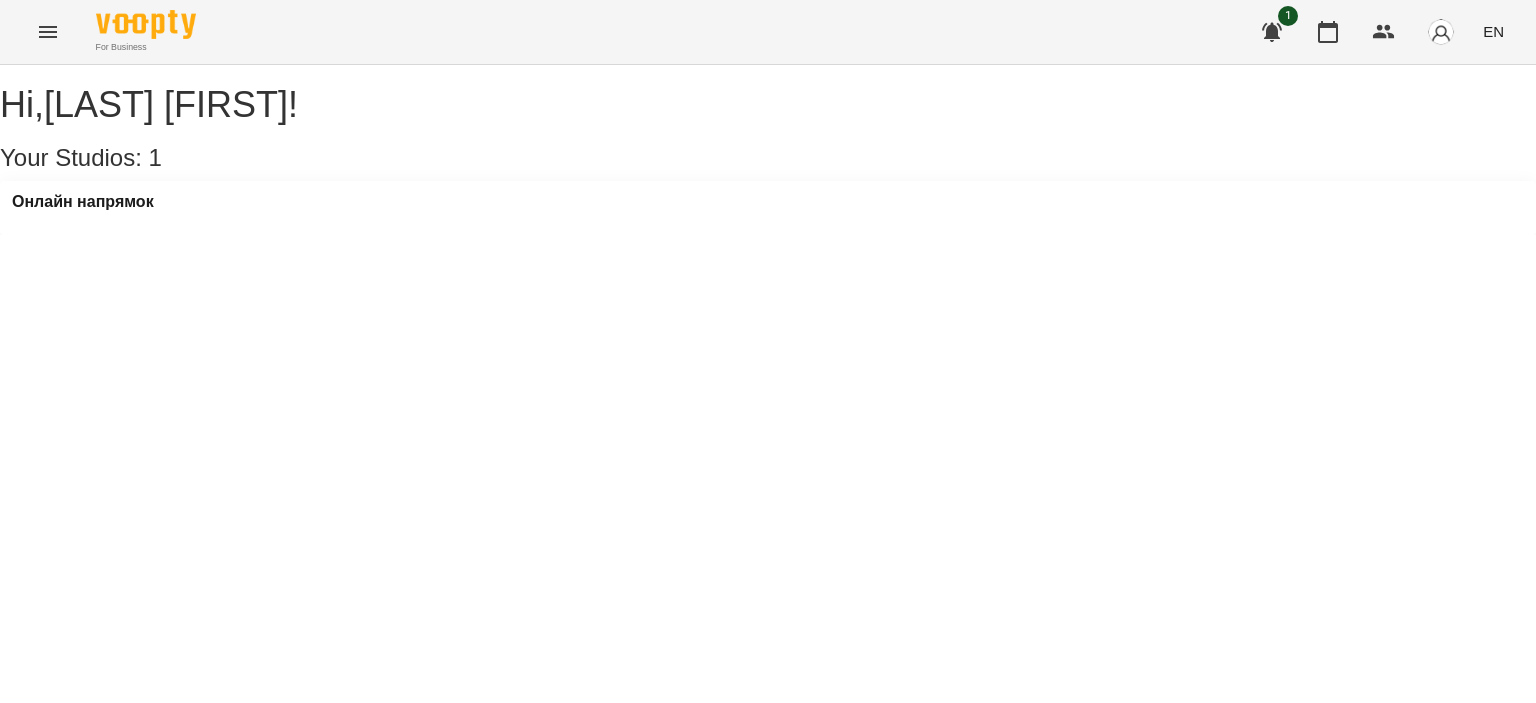 click at bounding box center (1441, 32) 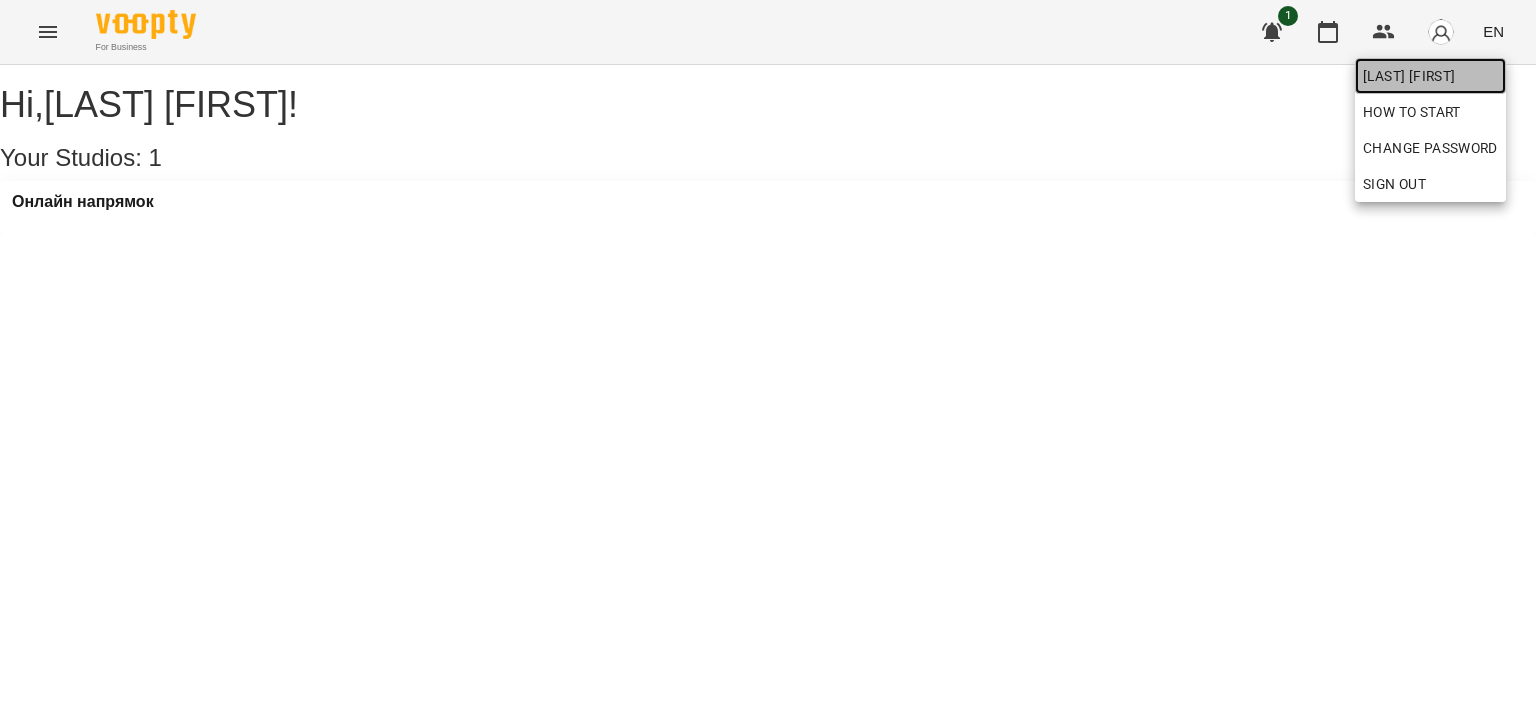 click on "[LAST] [FIRST]" at bounding box center (1430, 76) 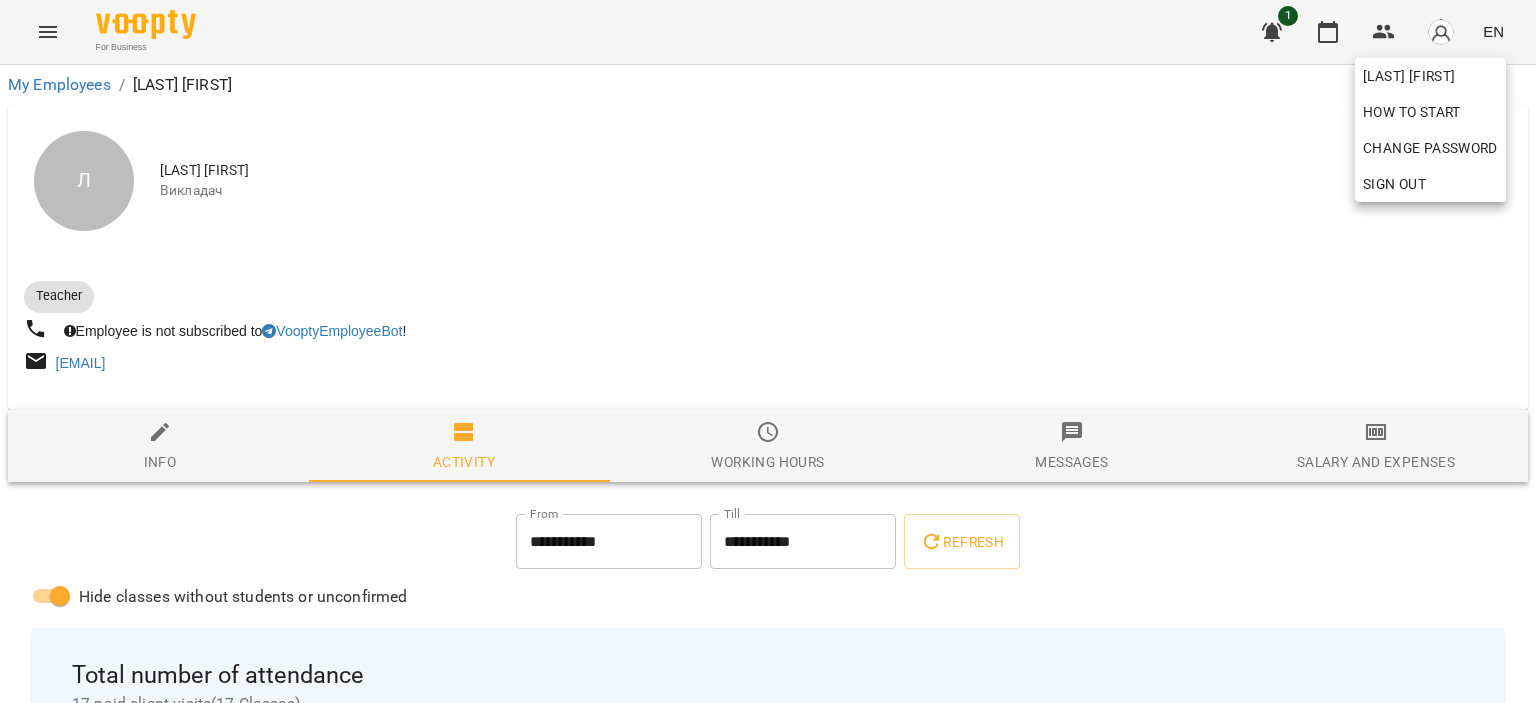 click at bounding box center [768, 351] 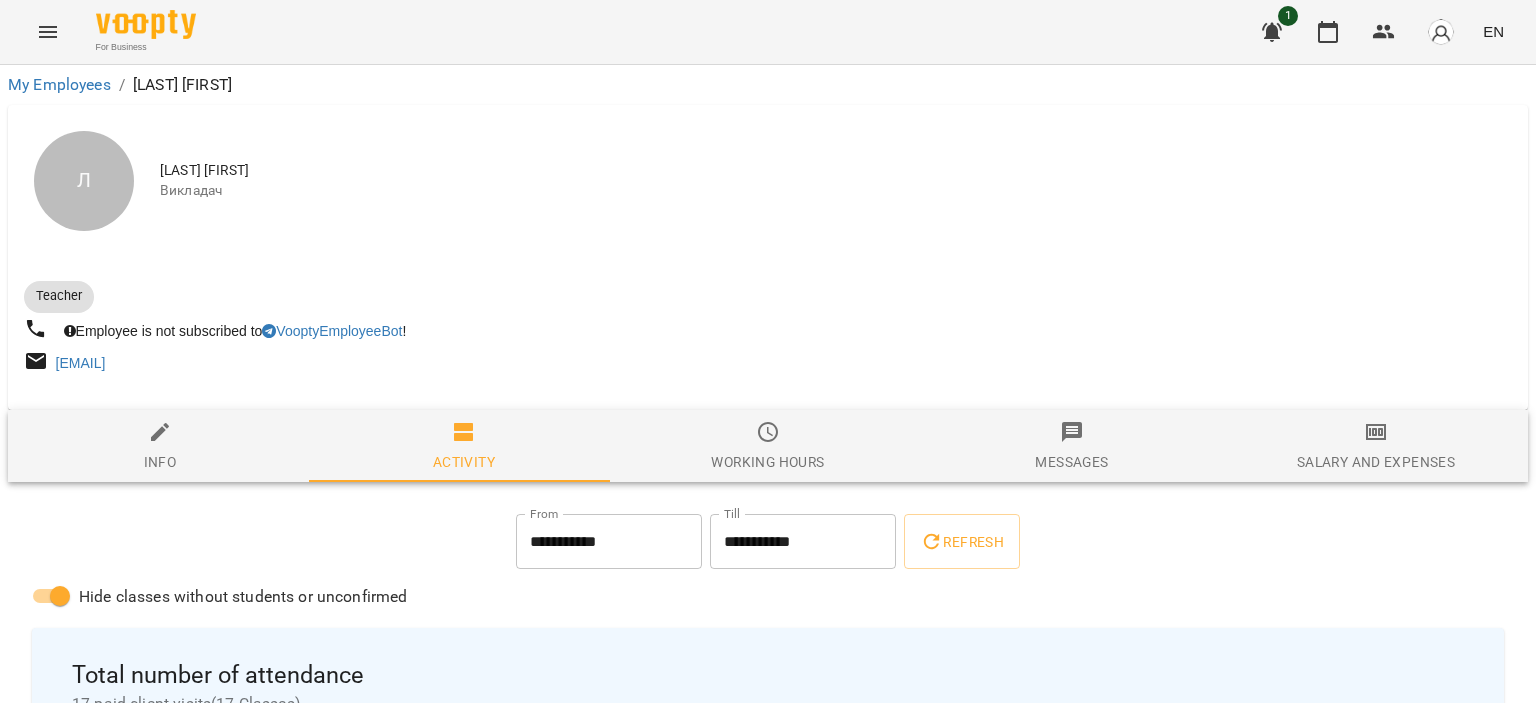 click 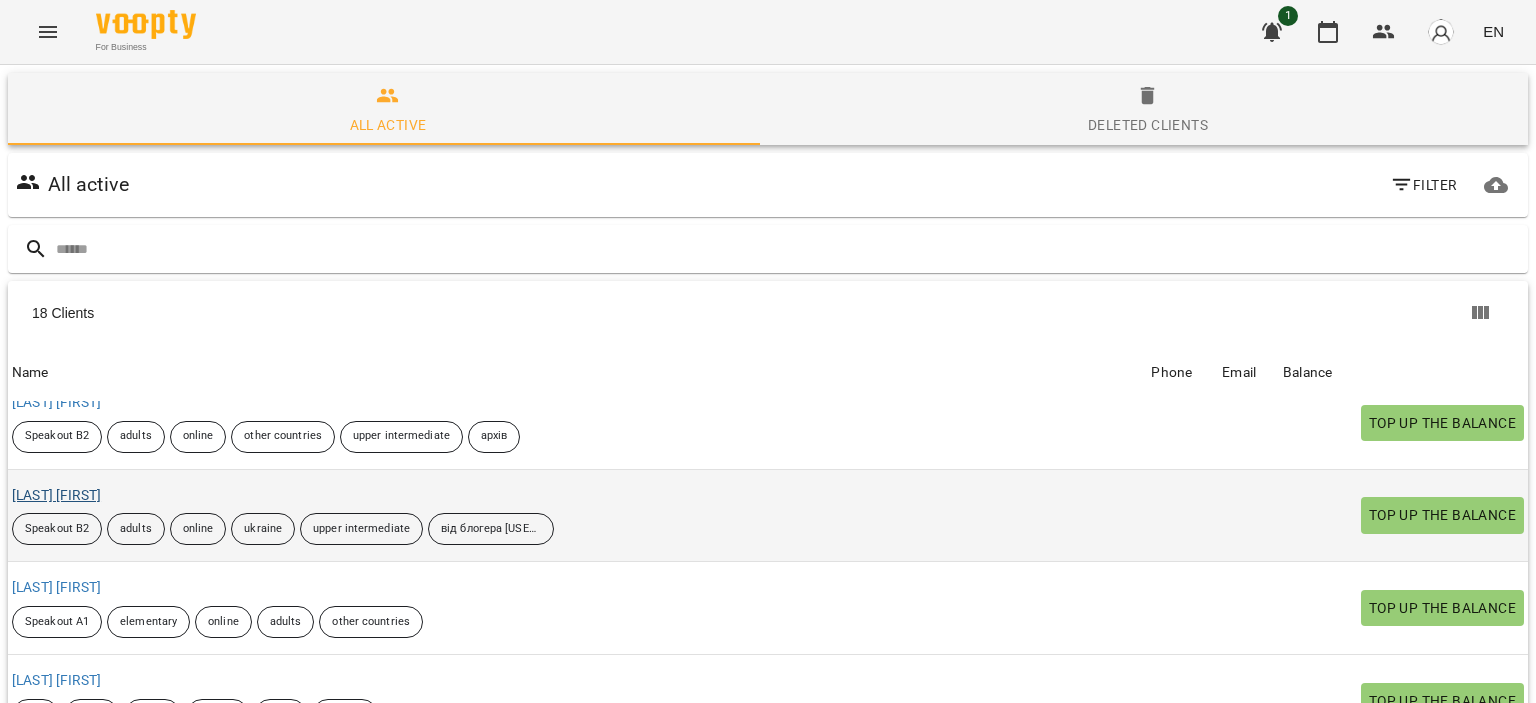 scroll, scrollTop: 800, scrollLeft: 0, axis: vertical 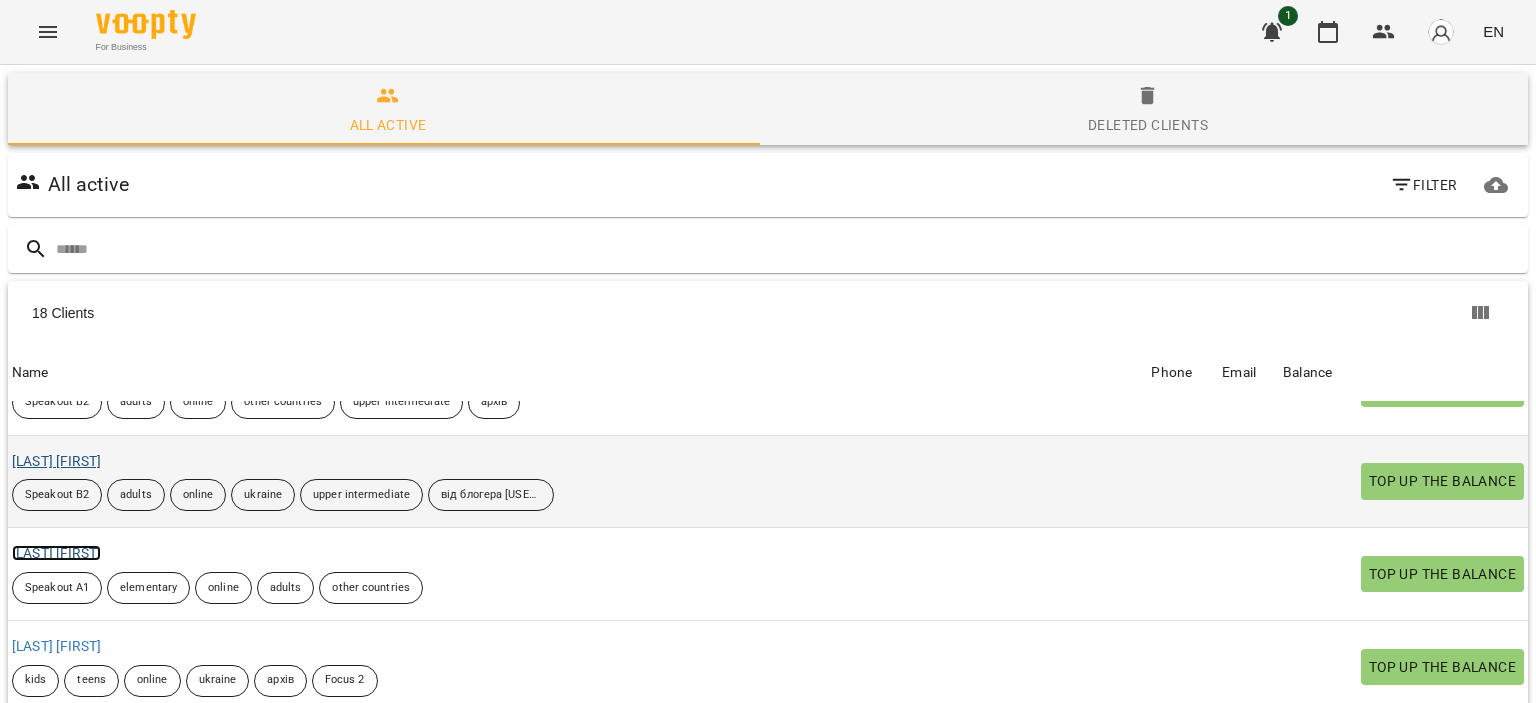 click on "[LAST] [FIRST]" at bounding box center [56, 553] 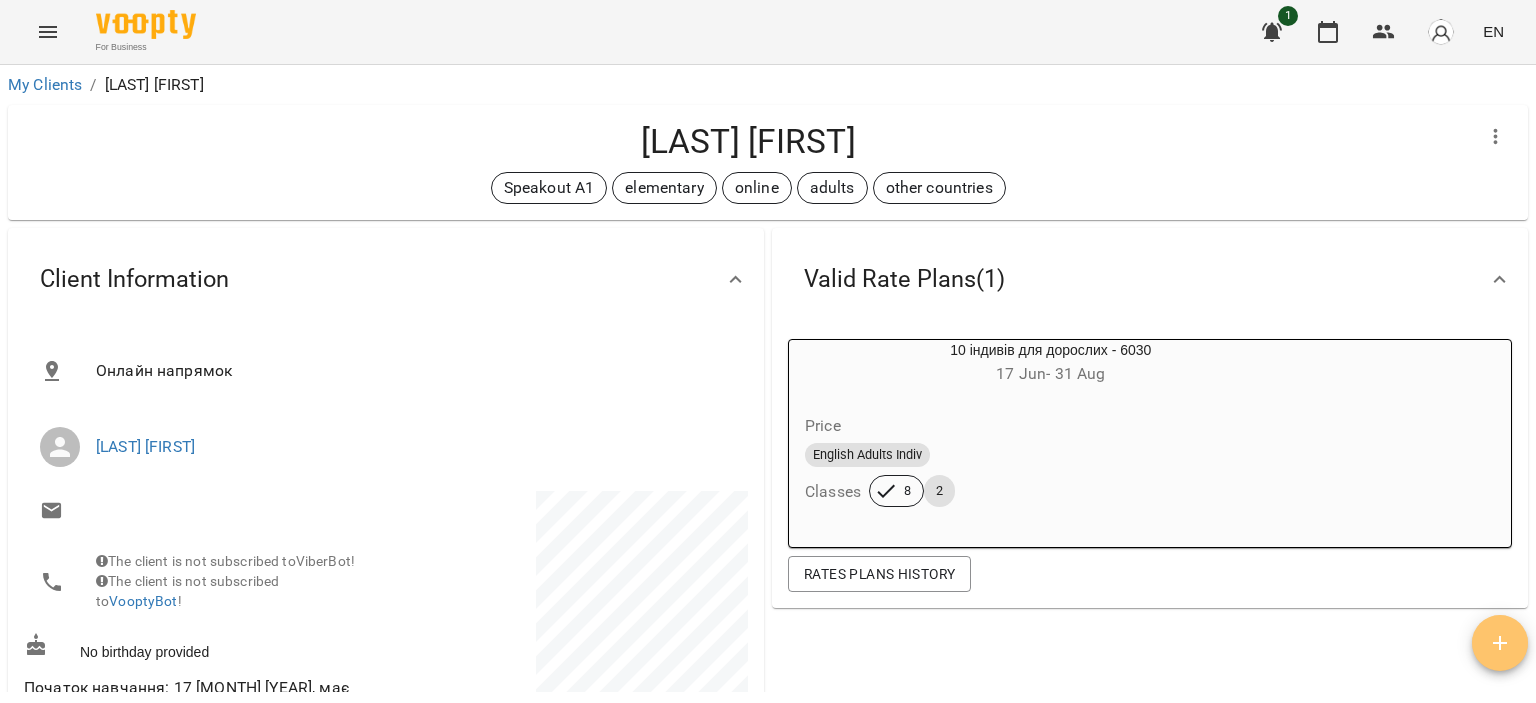 click at bounding box center (1500, 643) 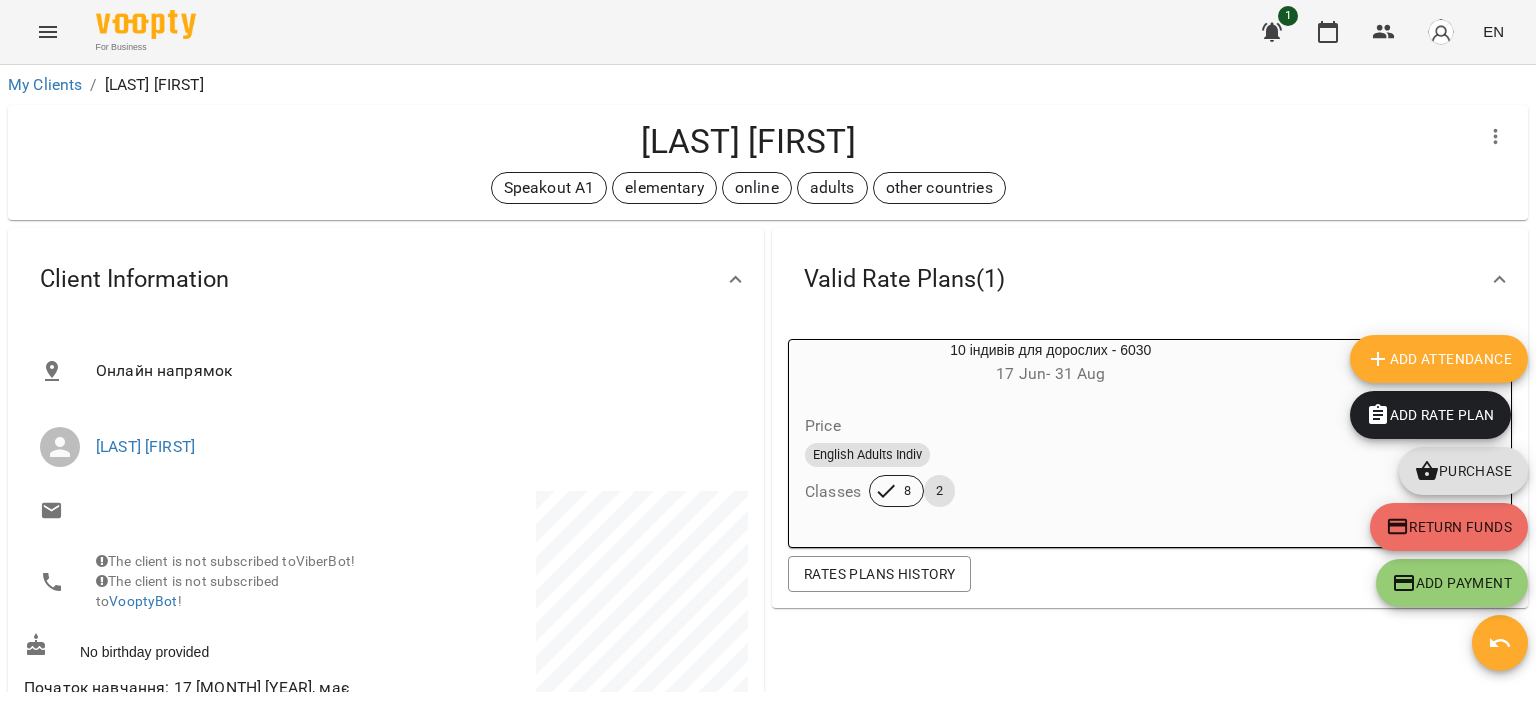 click on "Add Attendance" at bounding box center (1439, 359) 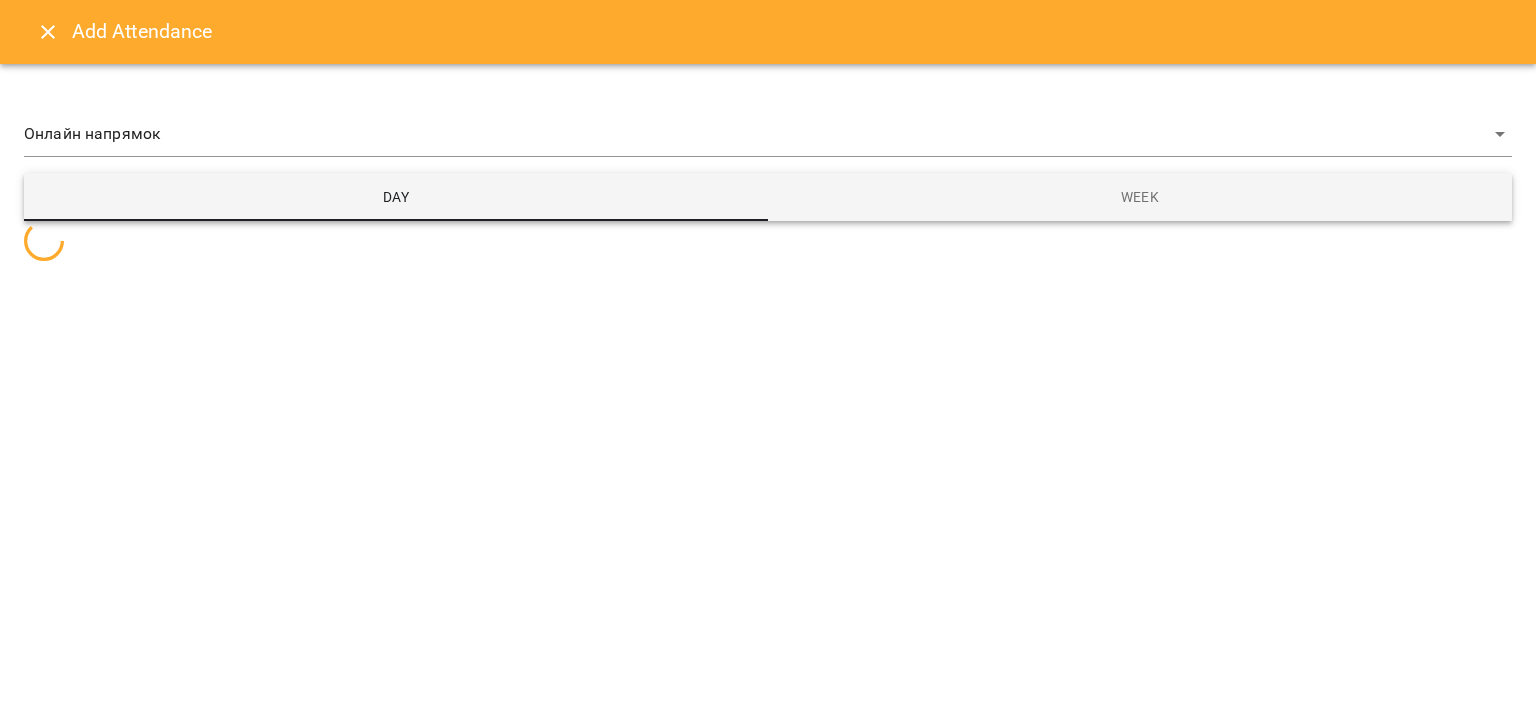 select 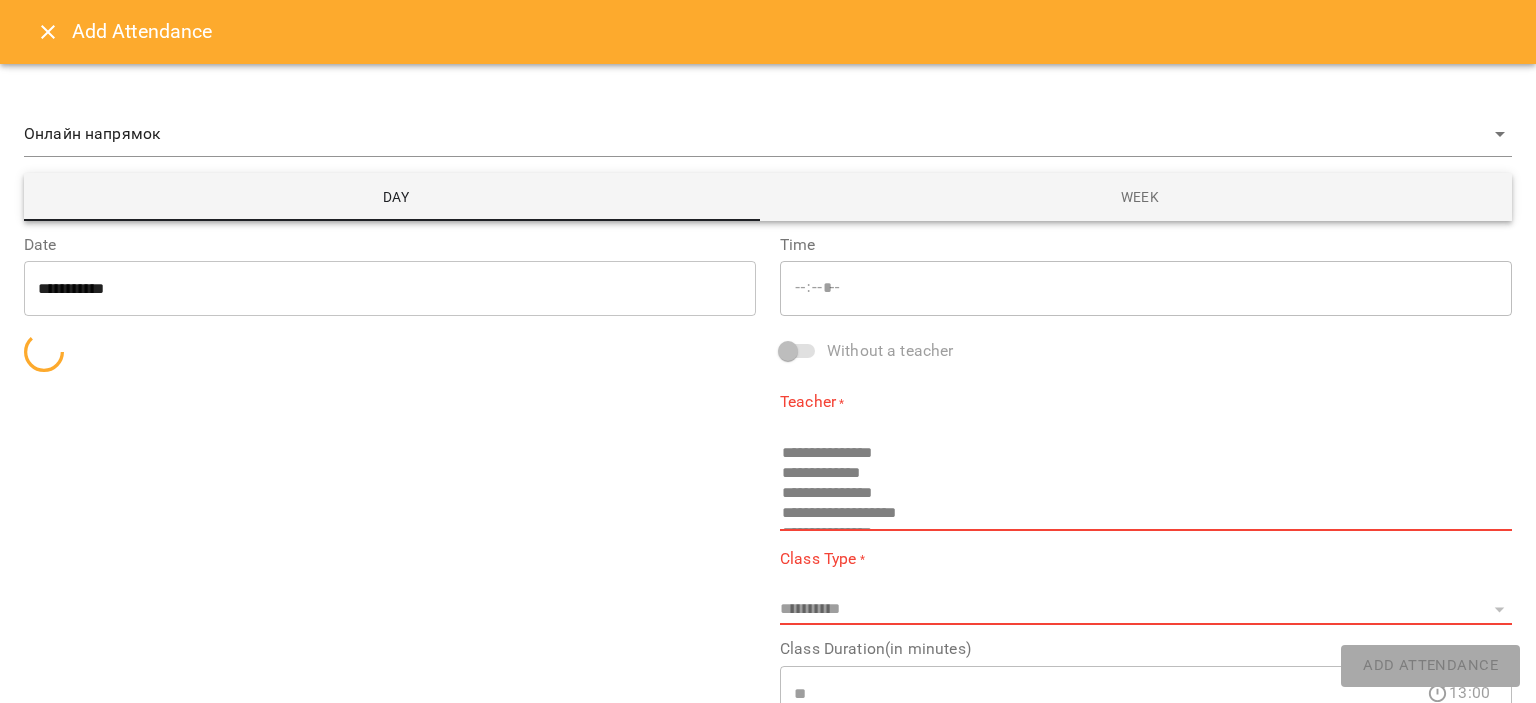 type on "*****" 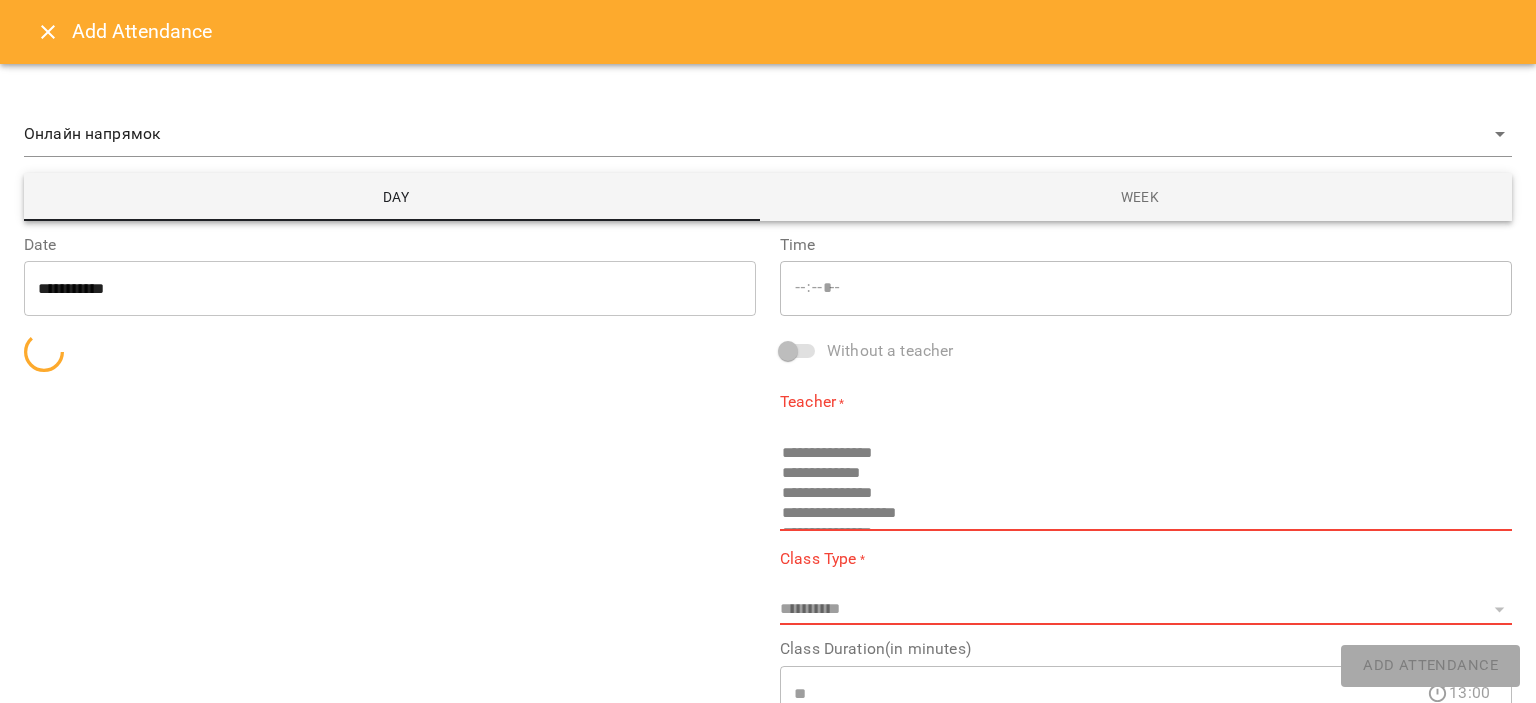 select on "**********" 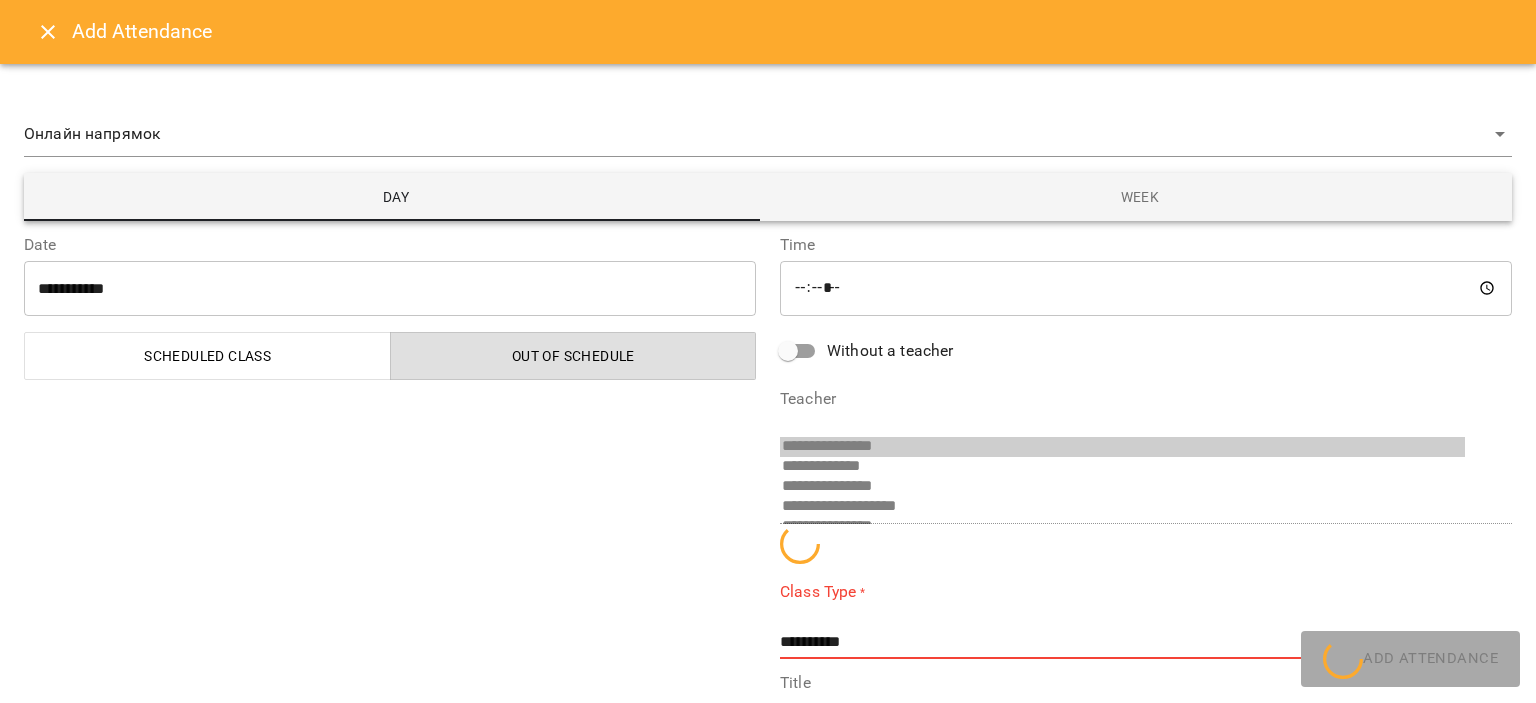 scroll, scrollTop: 73, scrollLeft: 0, axis: vertical 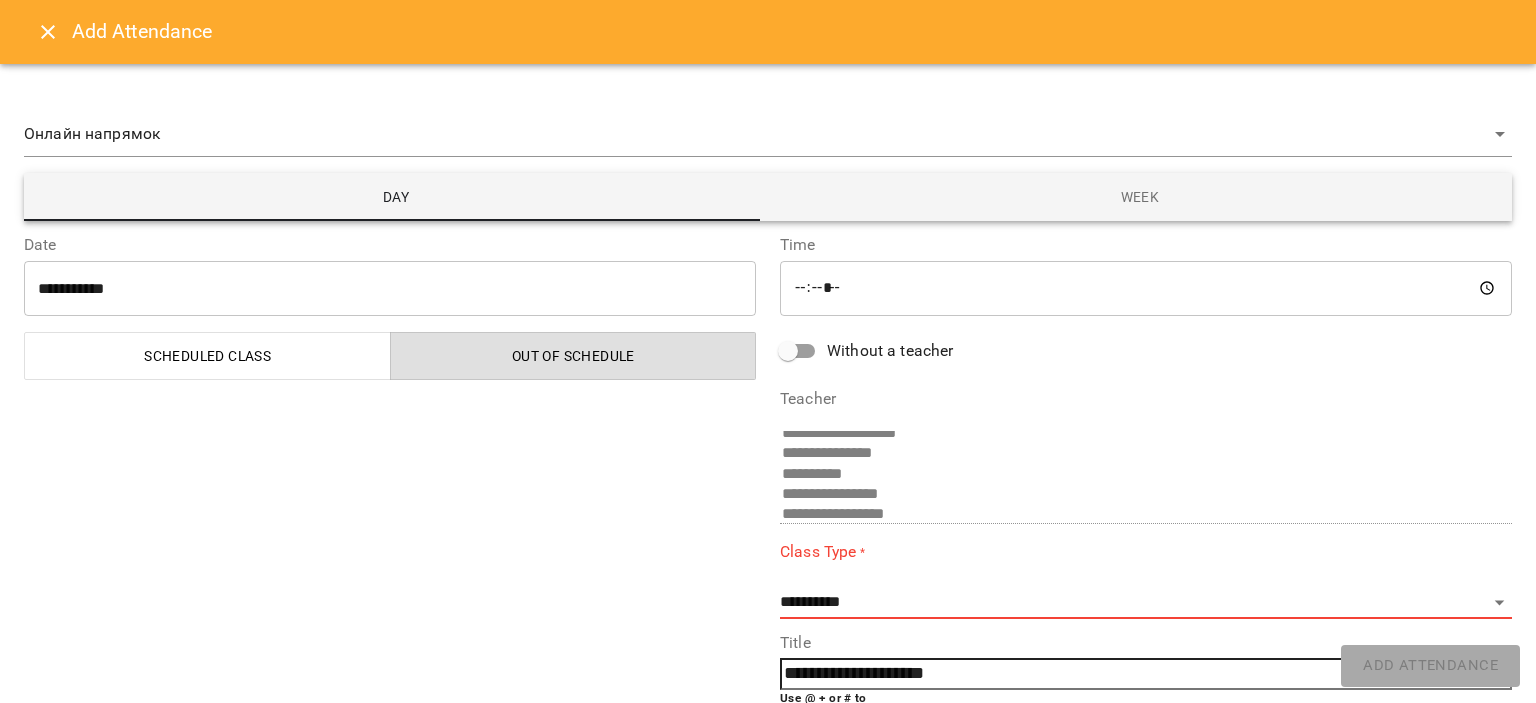 click on "Scheduled class" at bounding box center (208, 356) 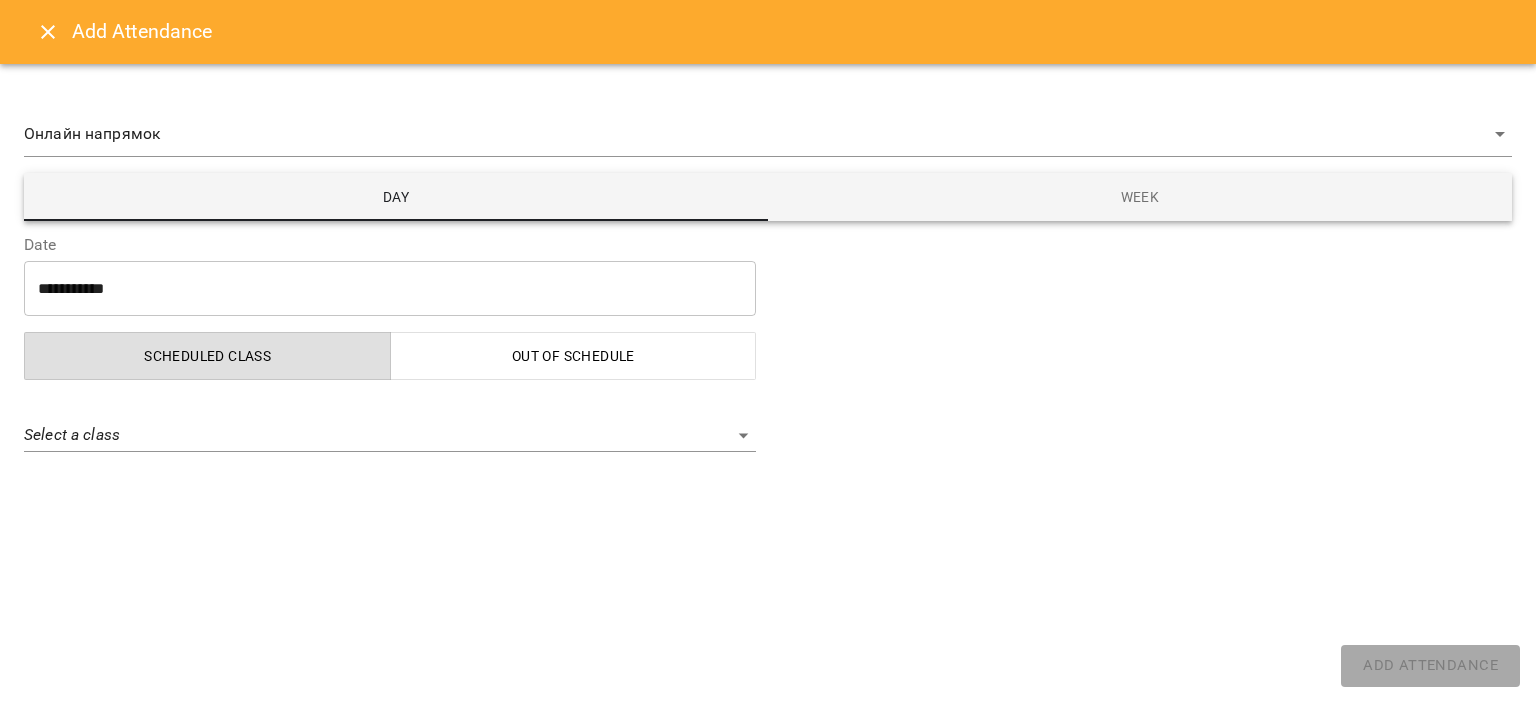 click on "Select a class" at bounding box center (390, 424) 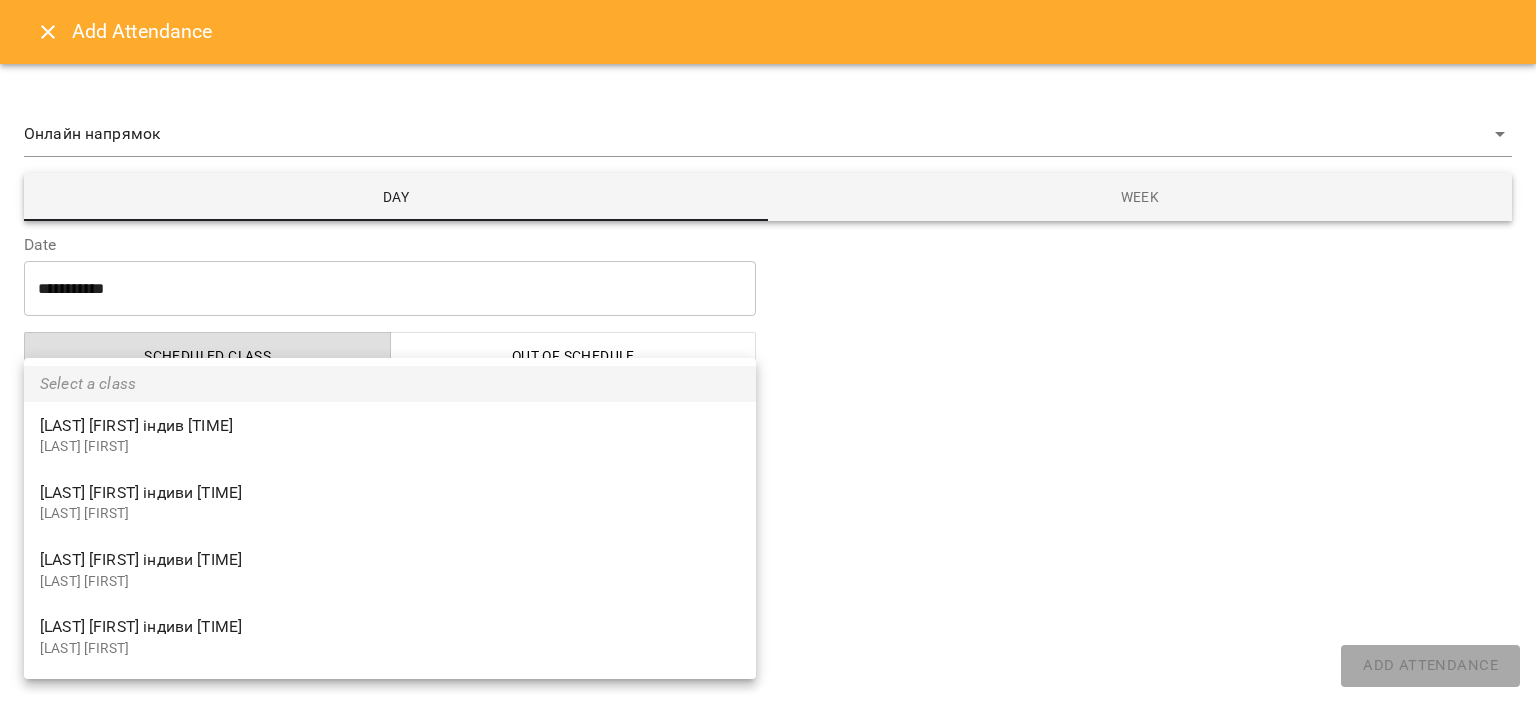 click on "For Business 1 EN My Clients / [LAST] [FIRST] [LAST] [FIRST] Speakout A1 elementary online adults other countries Valid Rate Plans ( 1 ) 10 індивів для дорослих - 6030 17 [MONTH]  -   31 [MONTH] Price English Adults Indiv Classes 8 2 Rates Plans History Client Information Онлайн напрямок [LAST] [FIRST] The client is not subscribed to  ViberBot! The client is not subscribed to  VooptyBot ! No birthday provided Початок навчання: 17 [MONTH] [YEAR], має перший абонемент на 10 занять з 20% знижкою, в інстаграм [FIRST] [LAST] ([USERNAME]) Note [DAY], [NUMBER] [MONTH] [YEAR] Created At Notes Static schedule Онлайн напрямок  »  [LAST] [FIRST] індив Tu ,  [TIME]   ([MONTH] - ∞) English Adults Indiv Personal Th ,  [TIME]   ([MONTH] - ∞) English Adults Indiv Personal From" at bounding box center [768, 384] 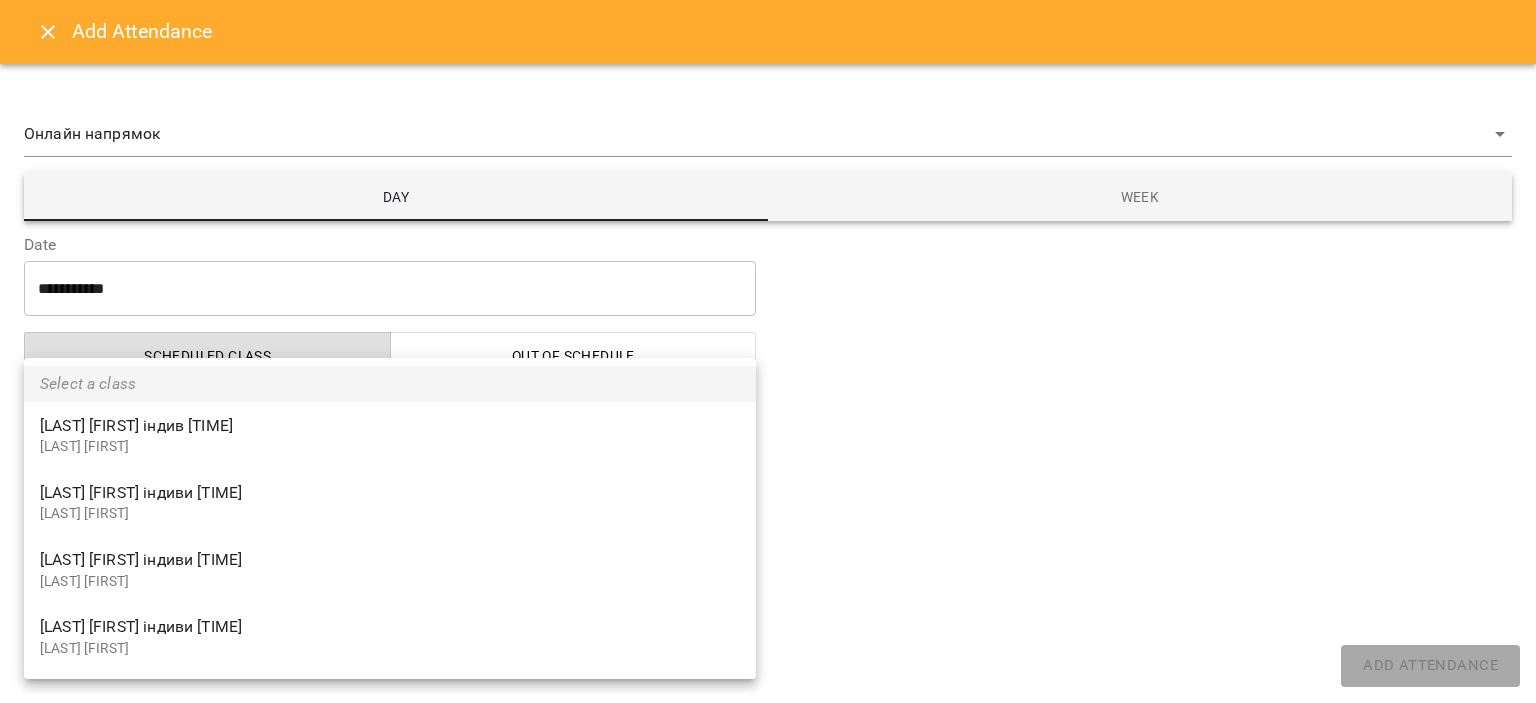click at bounding box center [768, 351] 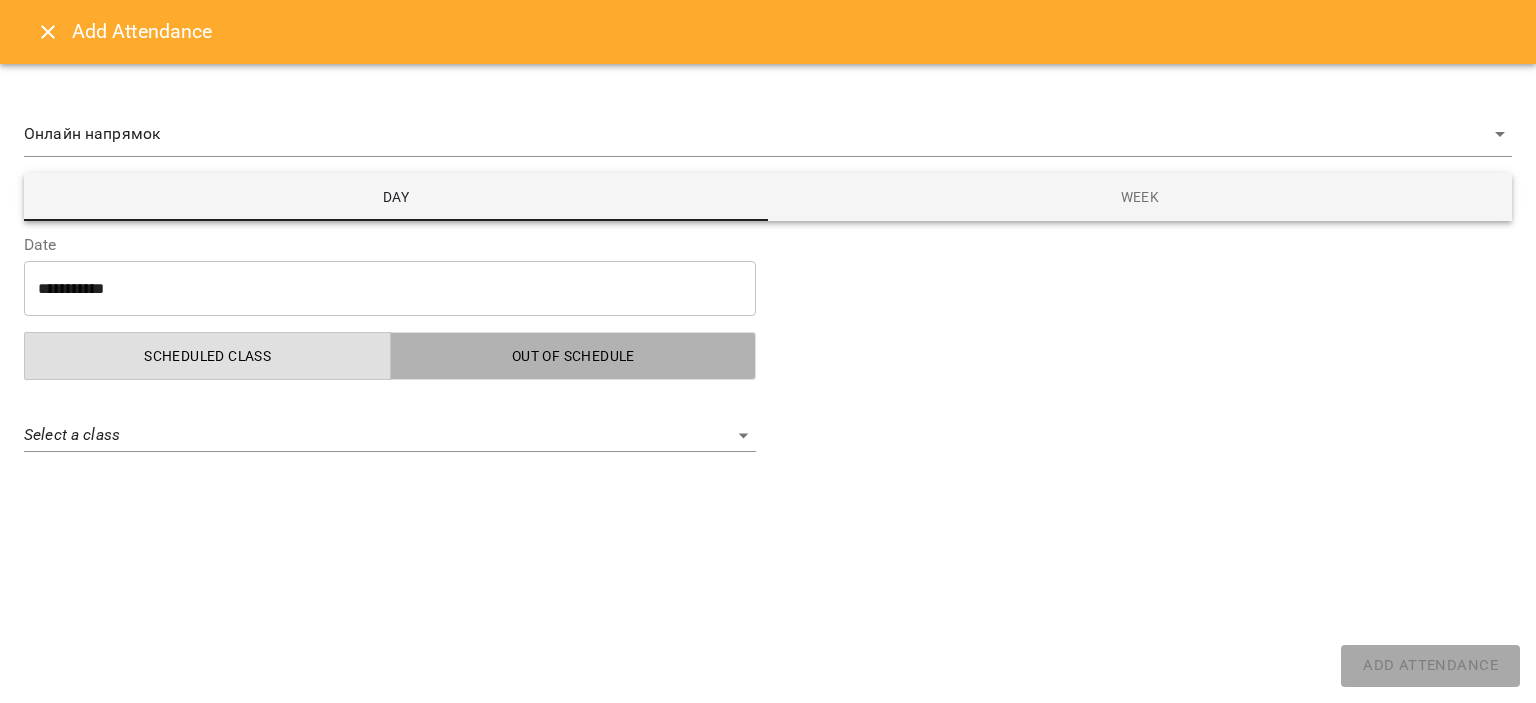 click on "Out of Schedule" at bounding box center [574, 356] 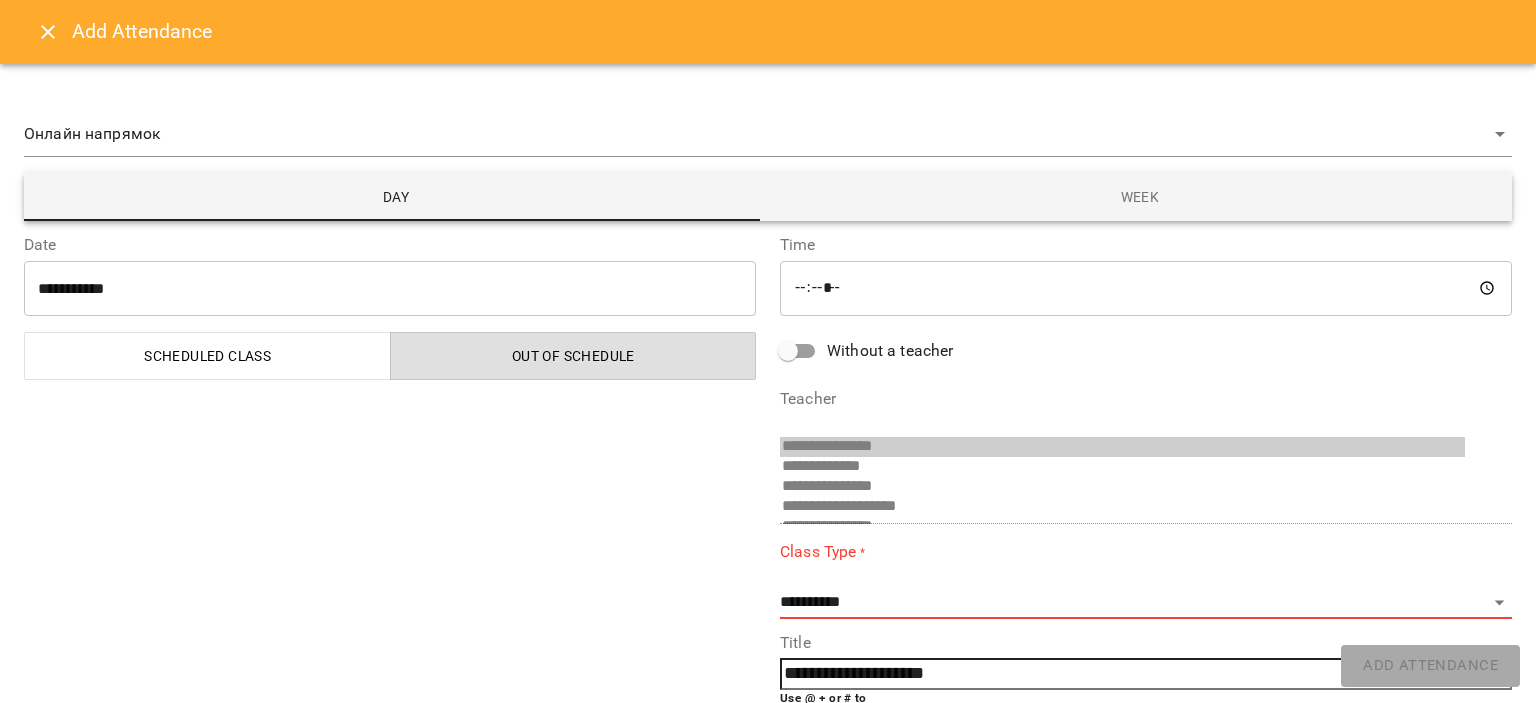 scroll, scrollTop: 73, scrollLeft: 0, axis: vertical 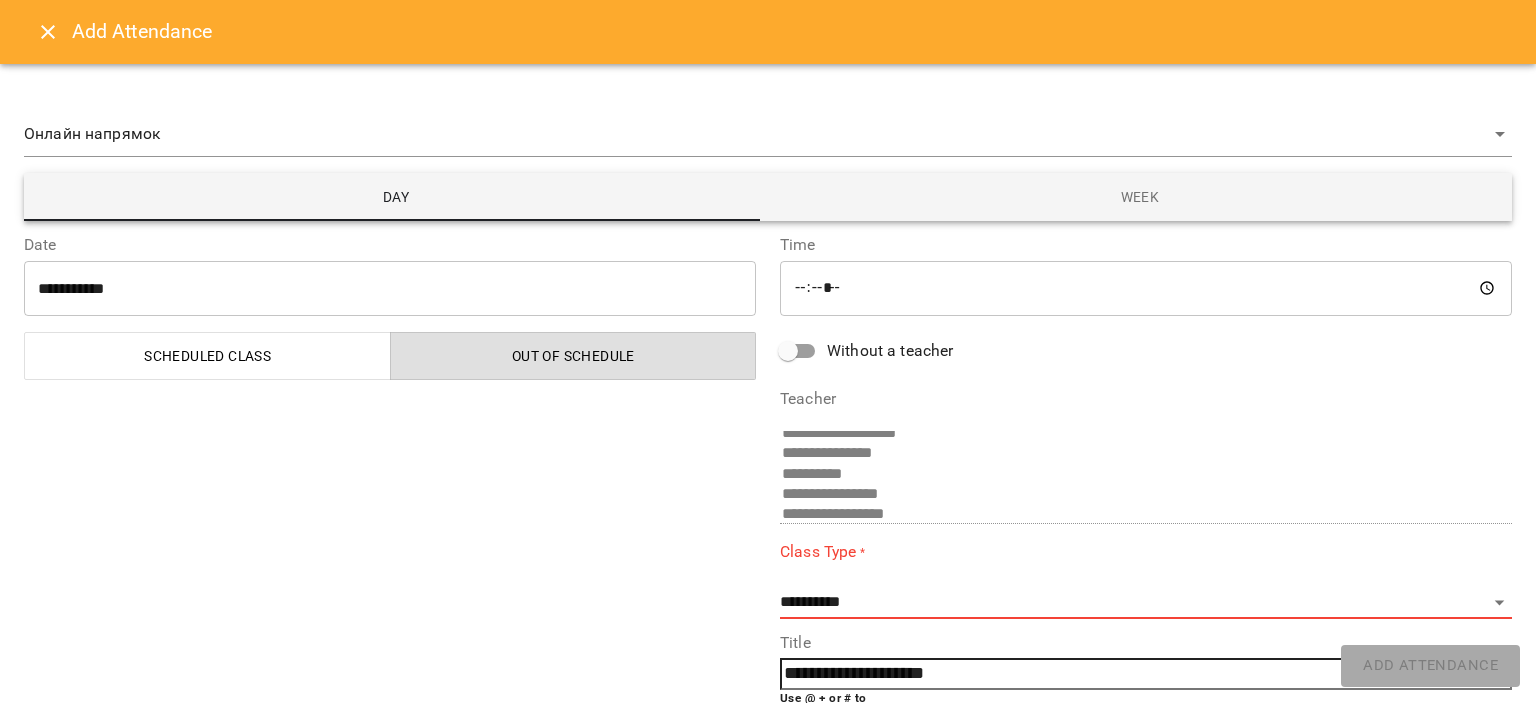 click on "*****" at bounding box center [1146, 288] 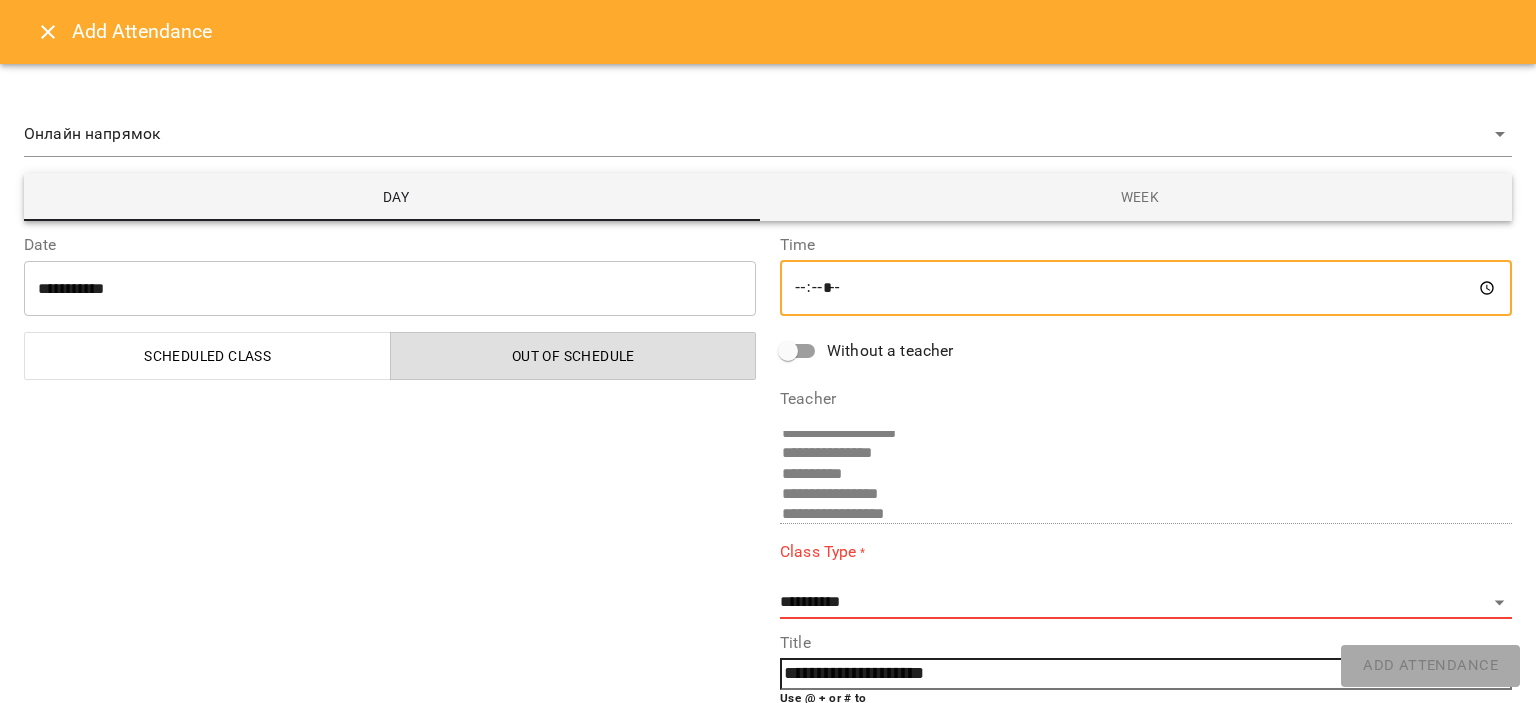 type on "*****" 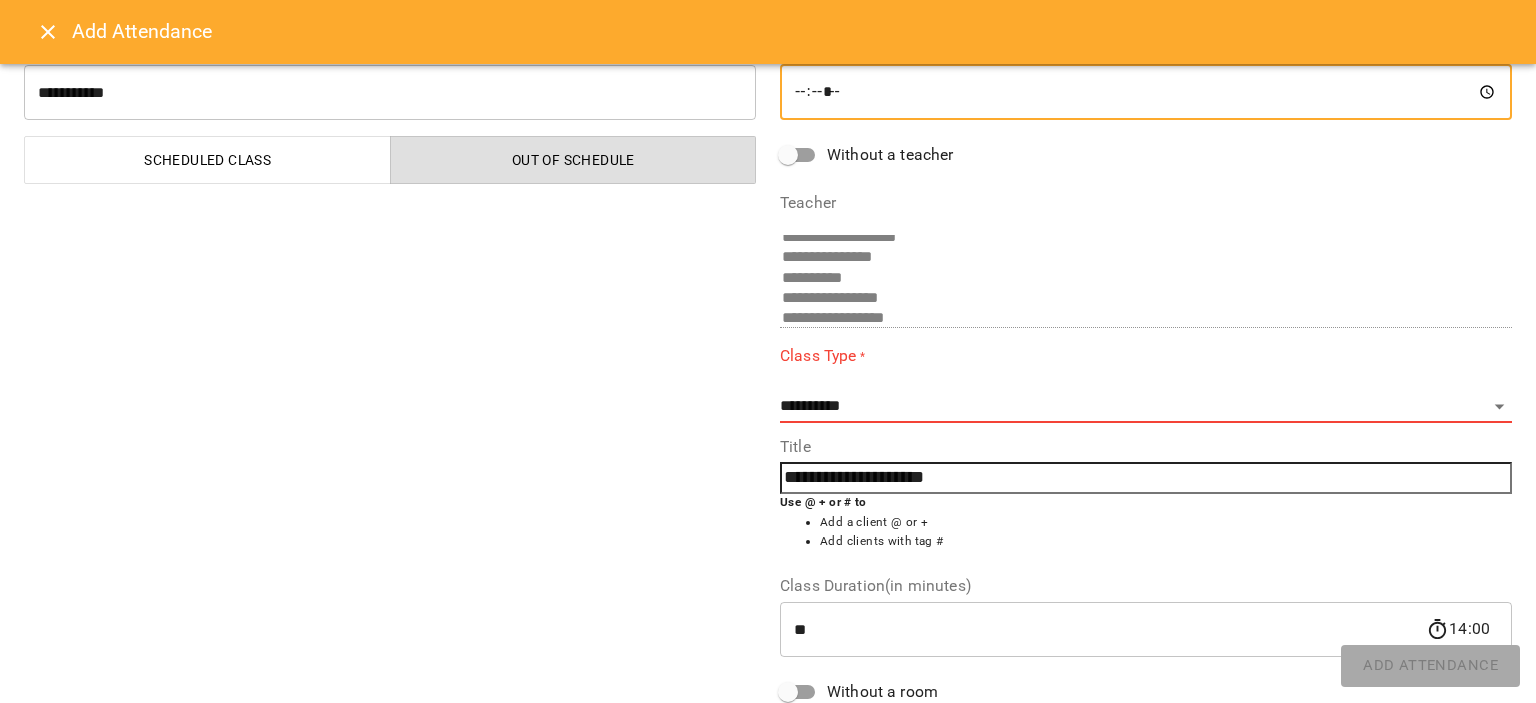 scroll, scrollTop: 200, scrollLeft: 0, axis: vertical 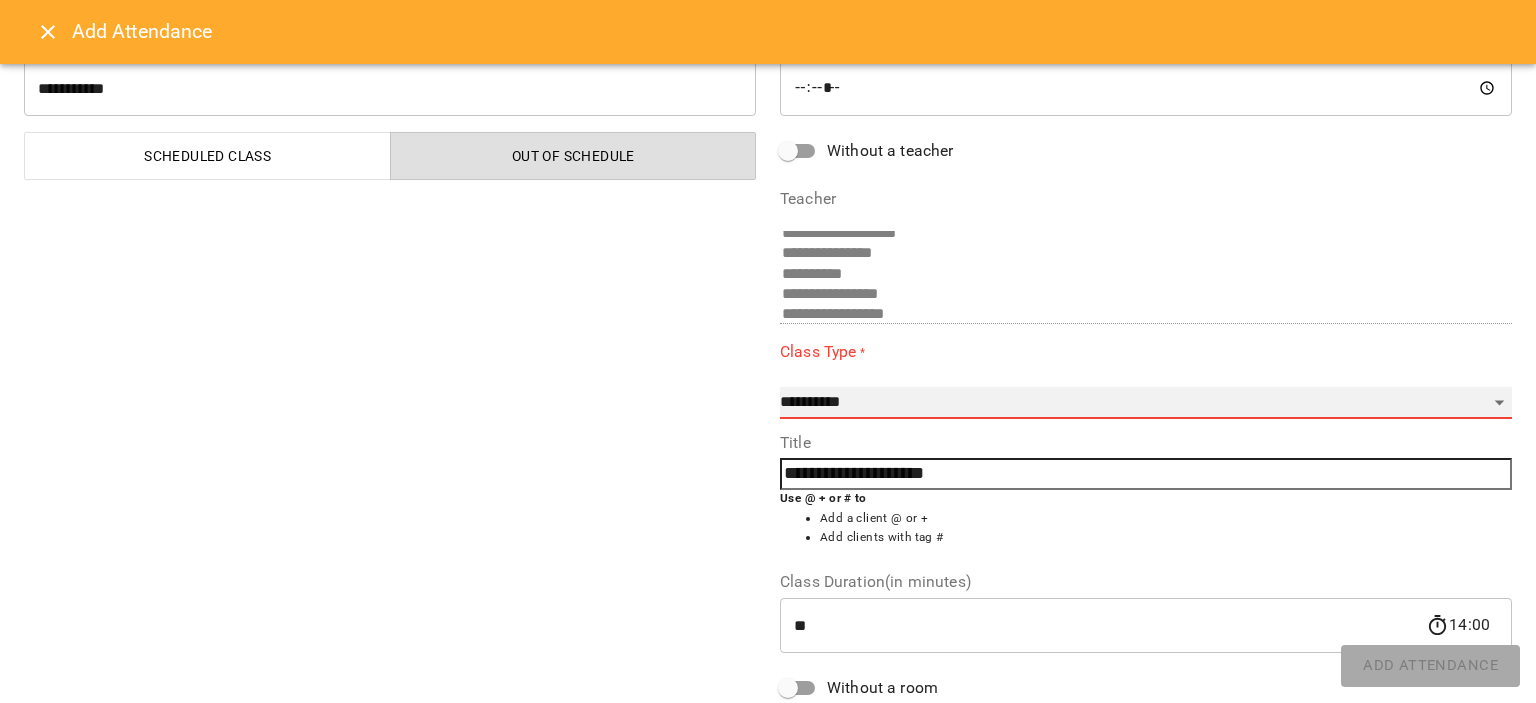 click on "**********" at bounding box center (1146, 403) 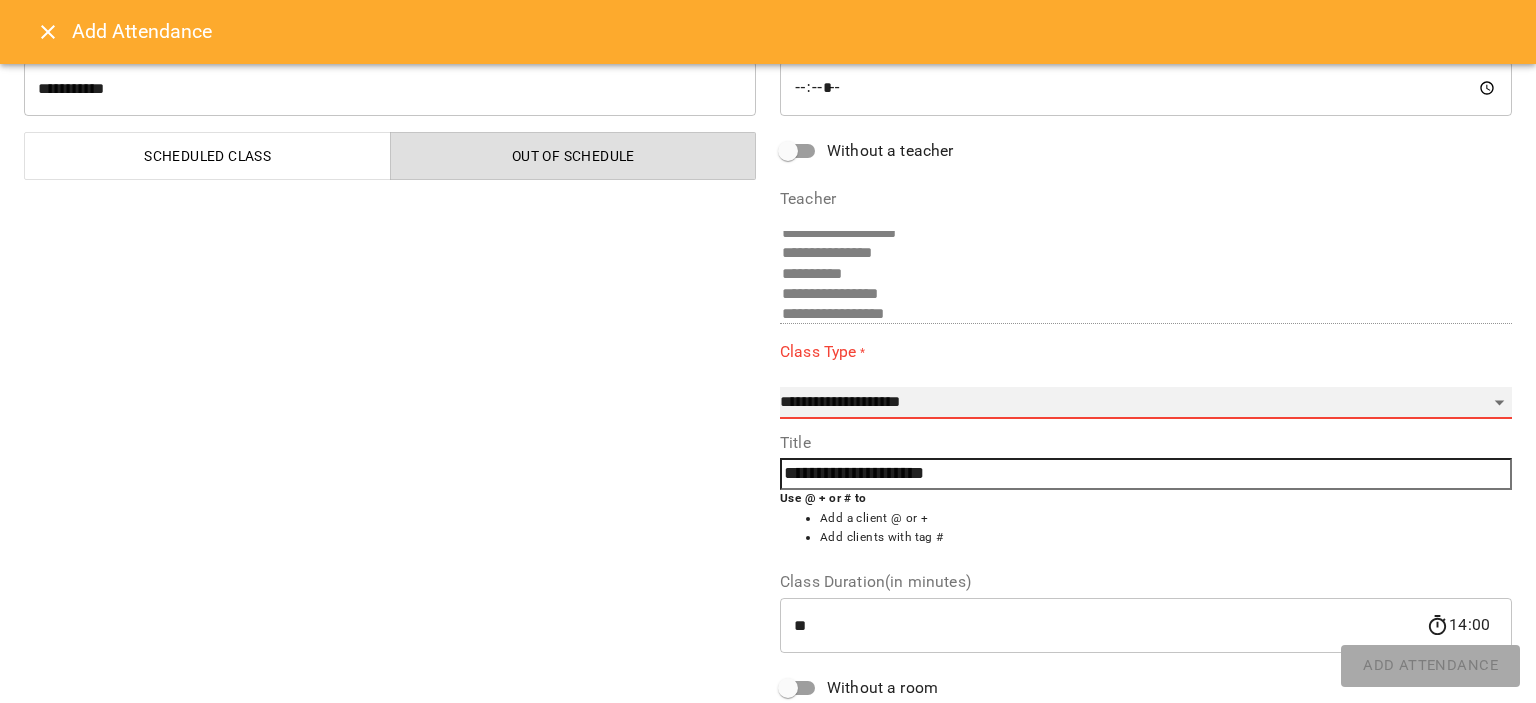 click on "**********" at bounding box center [1146, 403] 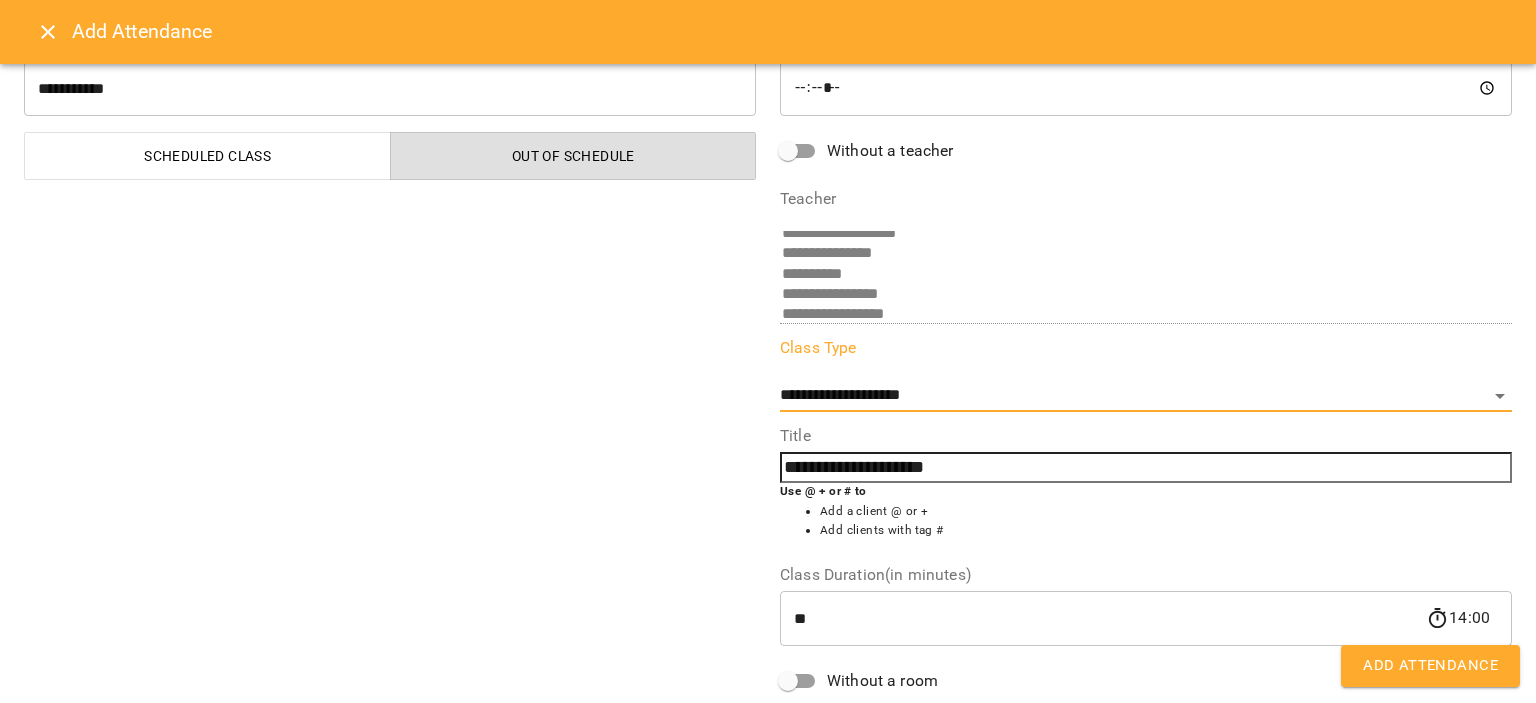 click on "Add Attendance" at bounding box center (1430, 666) 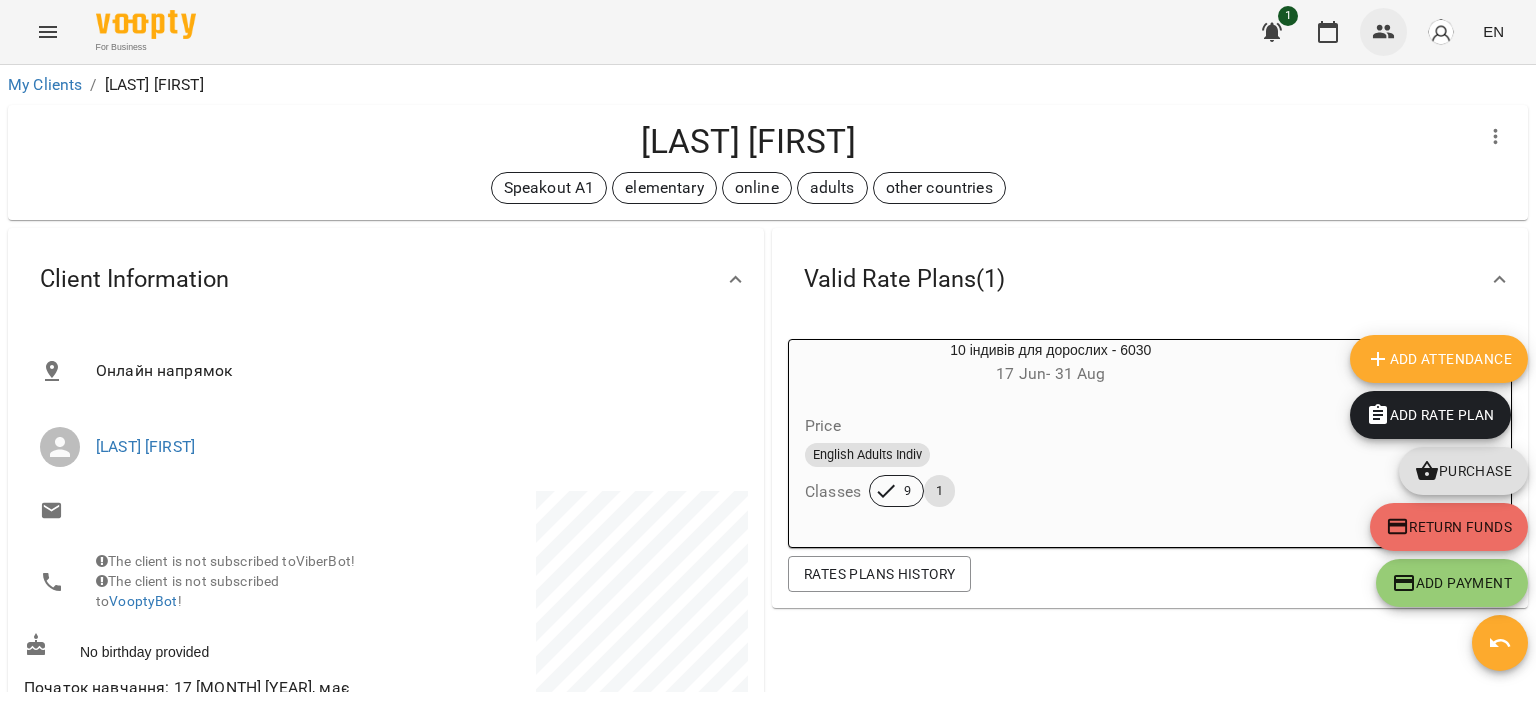 click 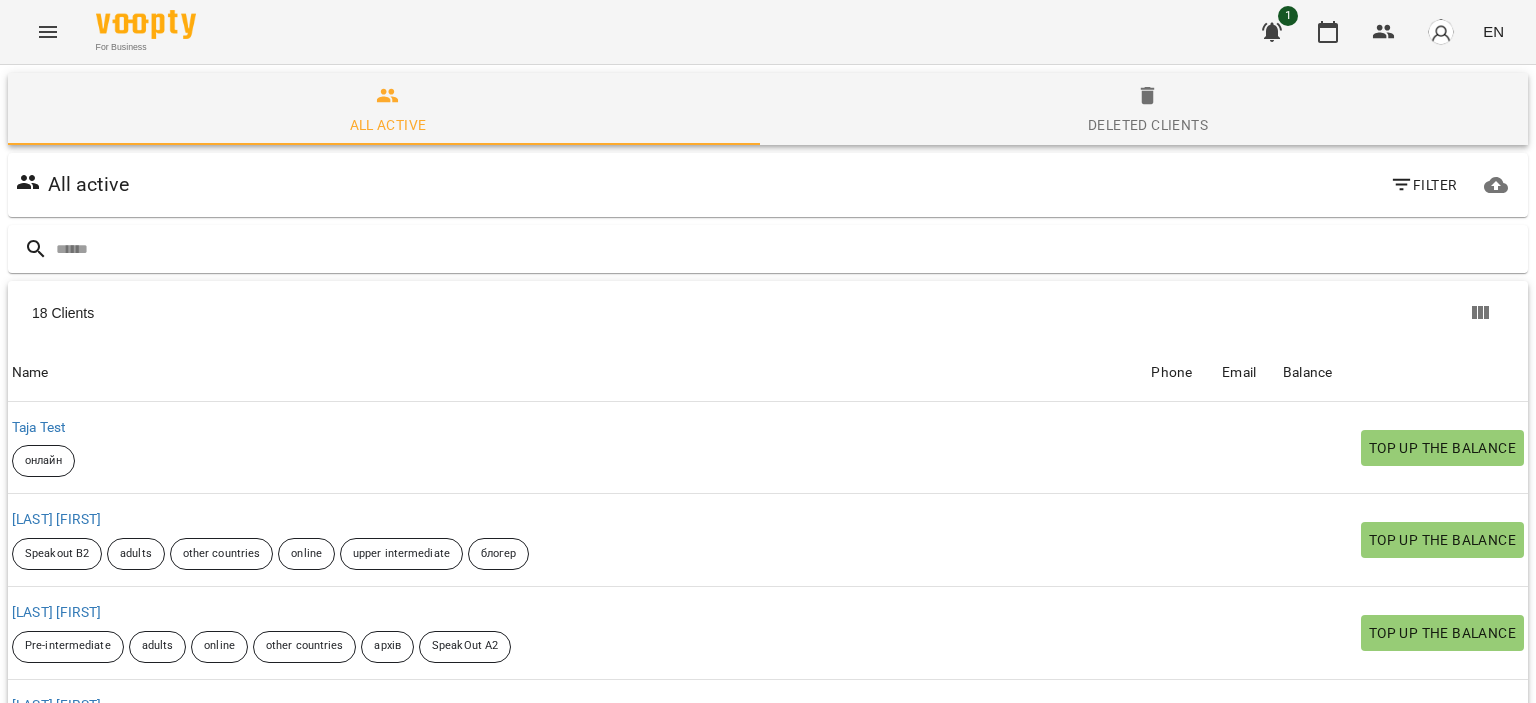 click at bounding box center [1441, 32] 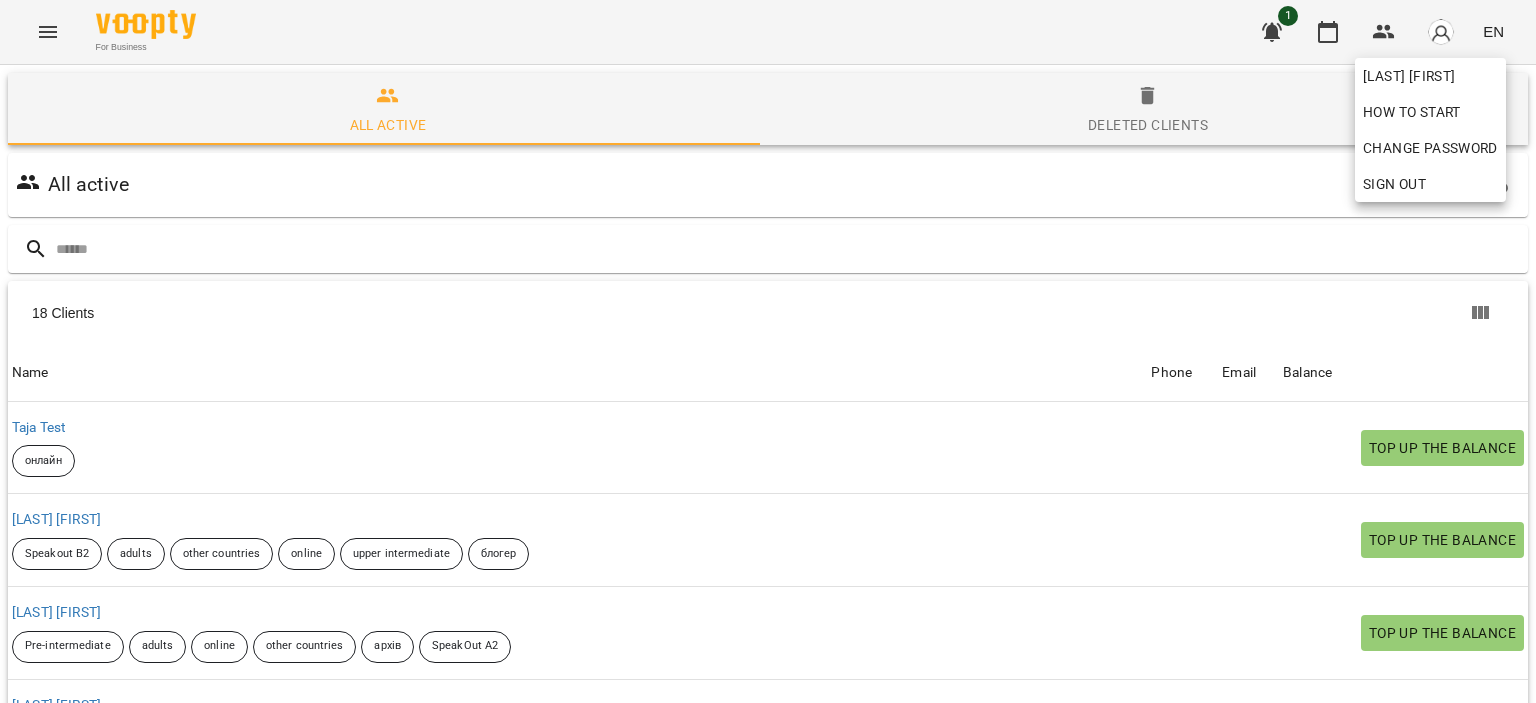 click at bounding box center (768, 351) 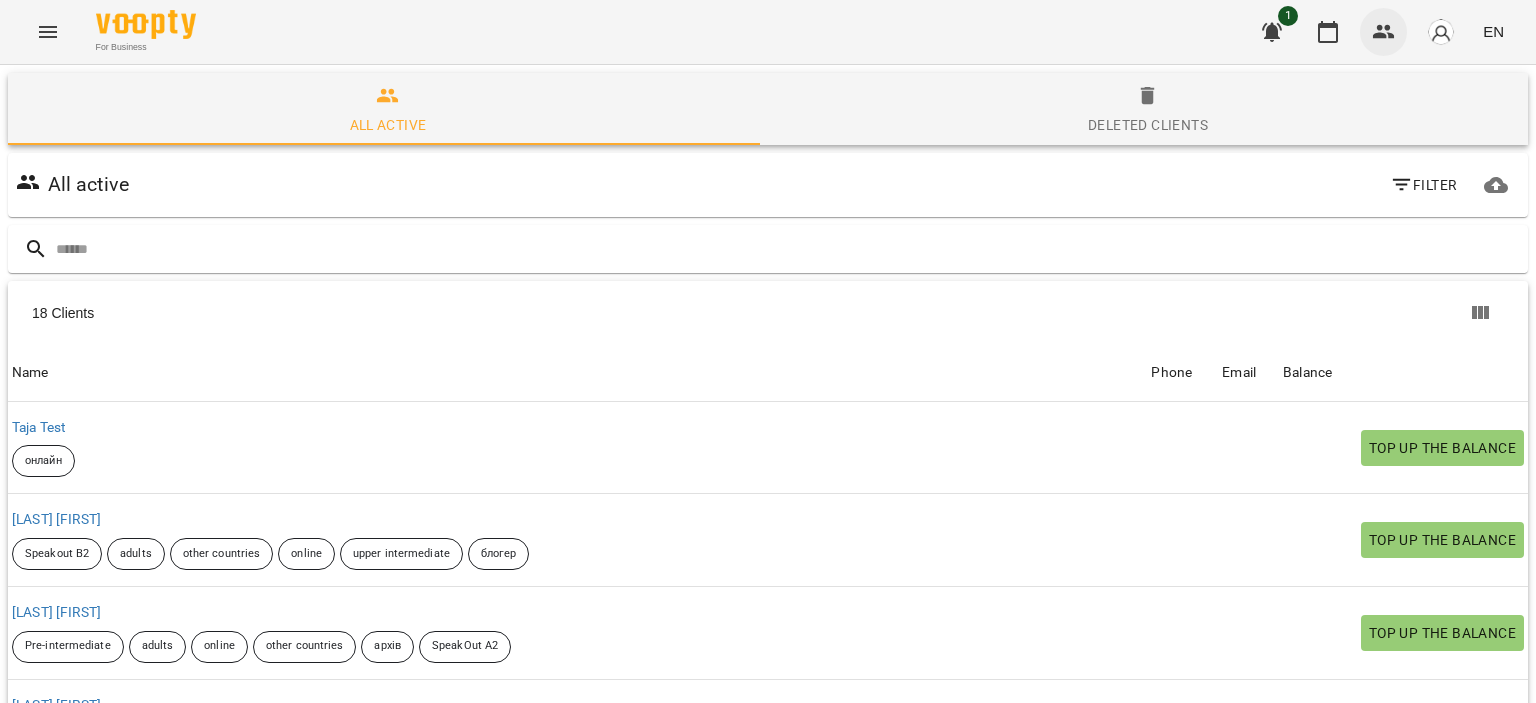 click 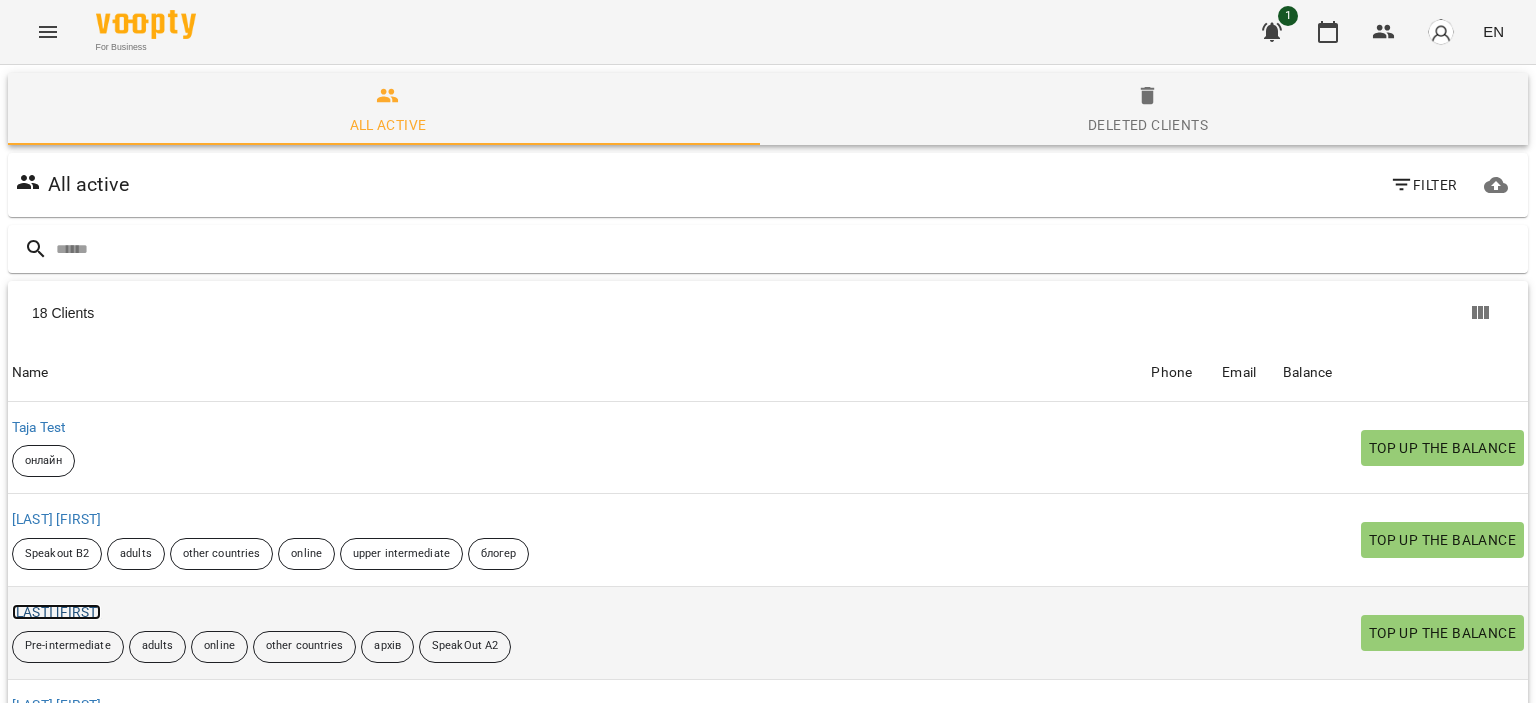 click on "[LAST] [FIRST]" at bounding box center [56, 612] 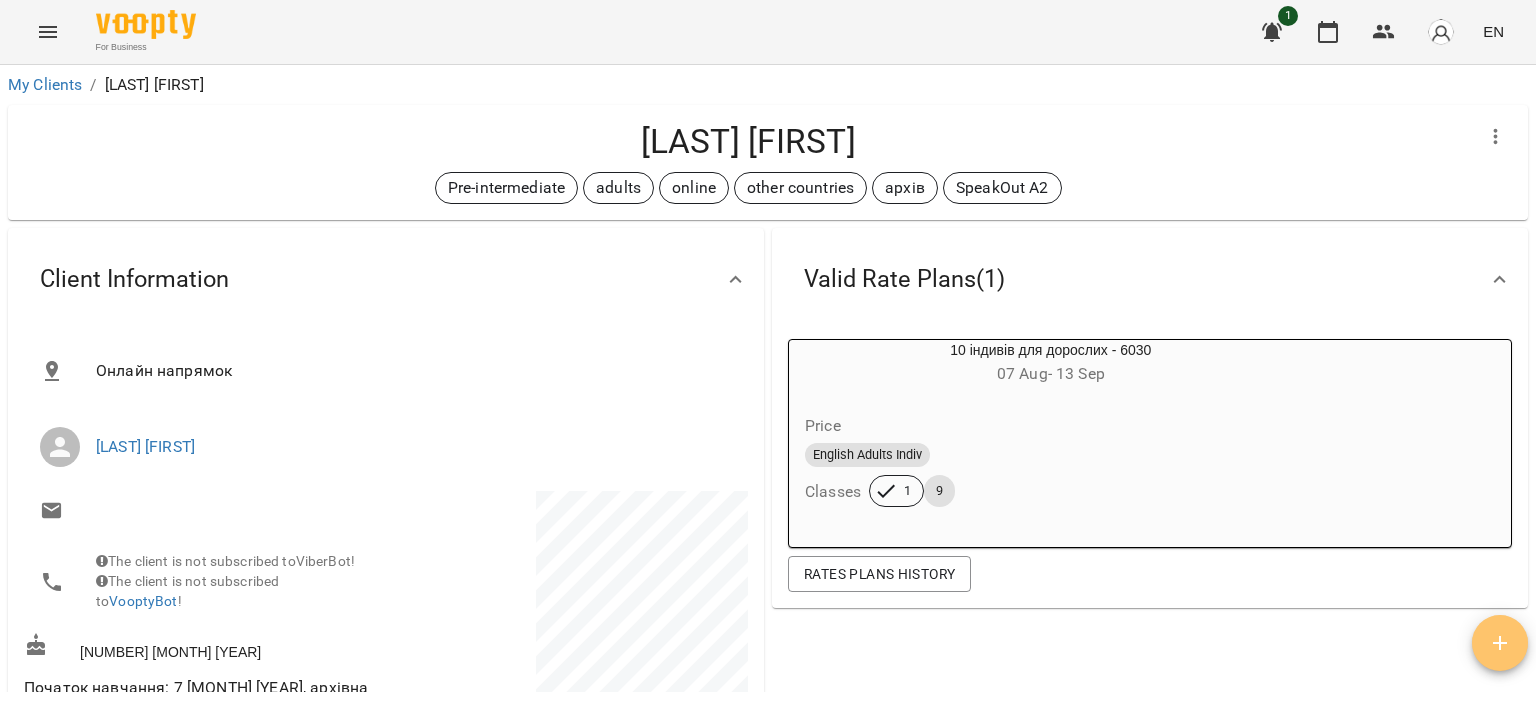 click 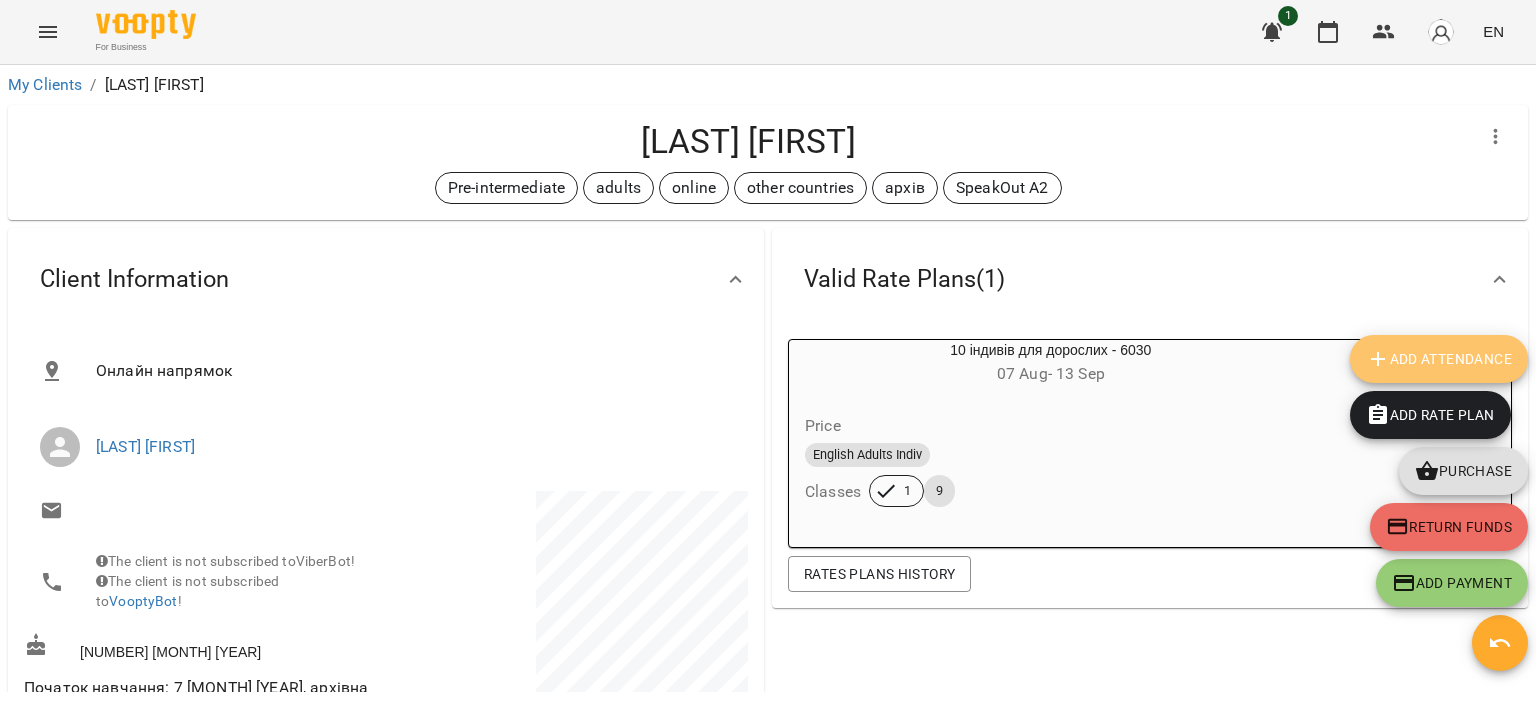 click on "Add Attendance" at bounding box center [1439, 359] 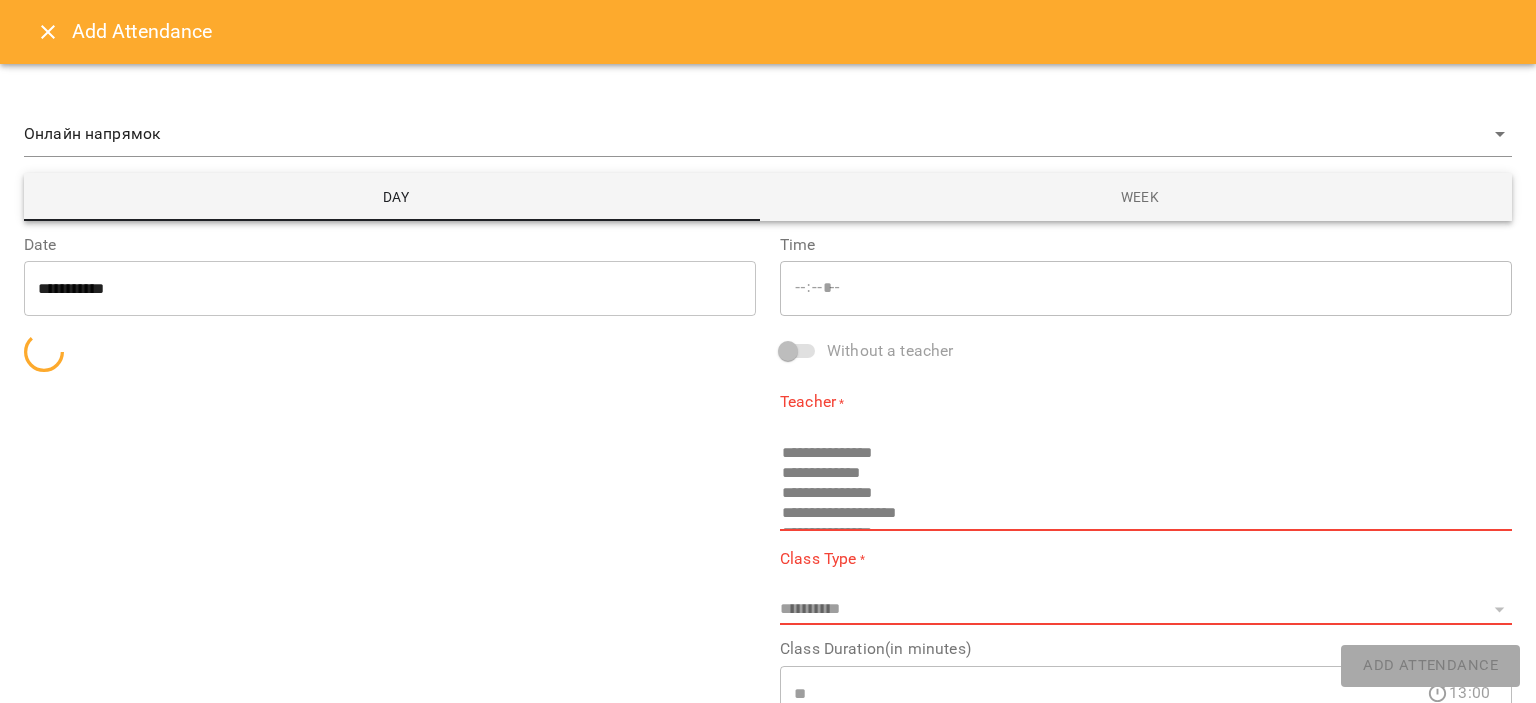 type on "*****" 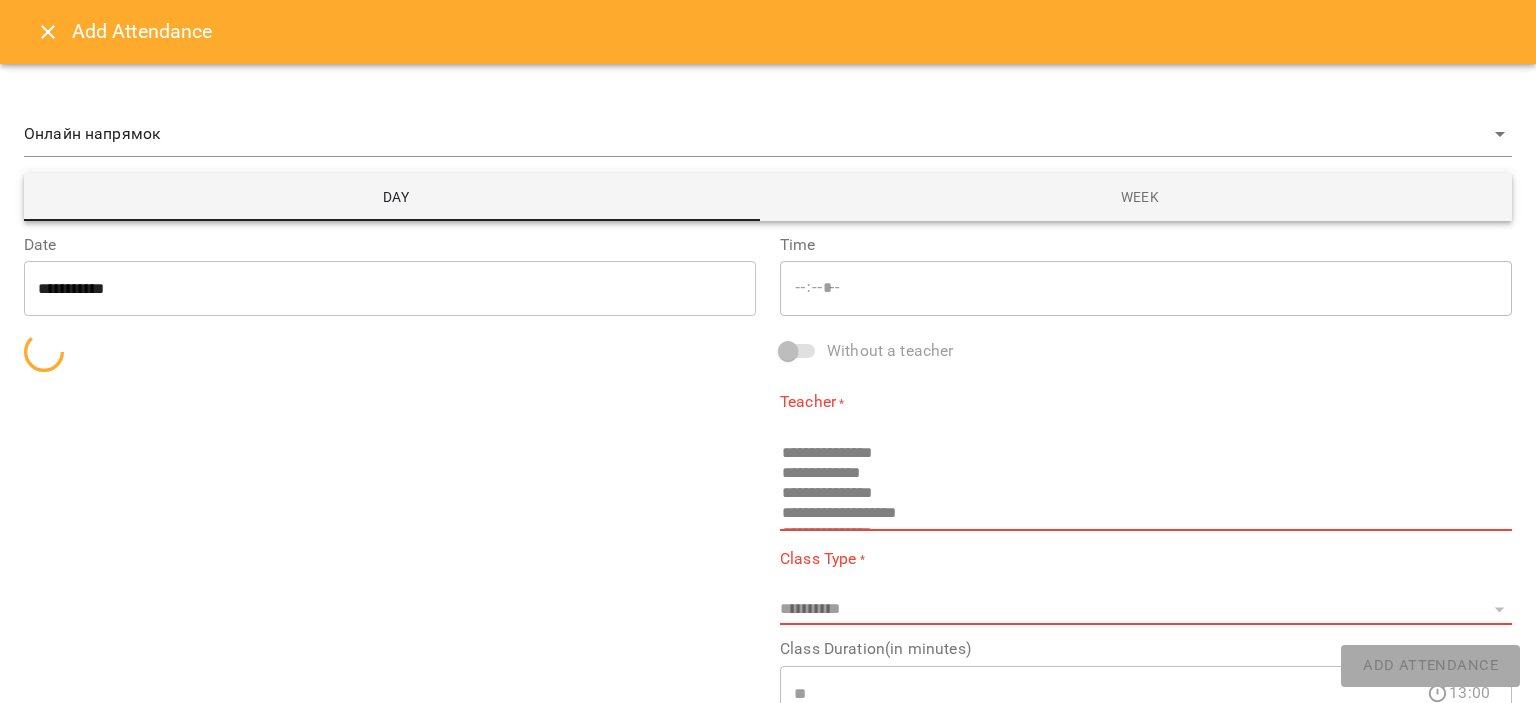 select on "**********" 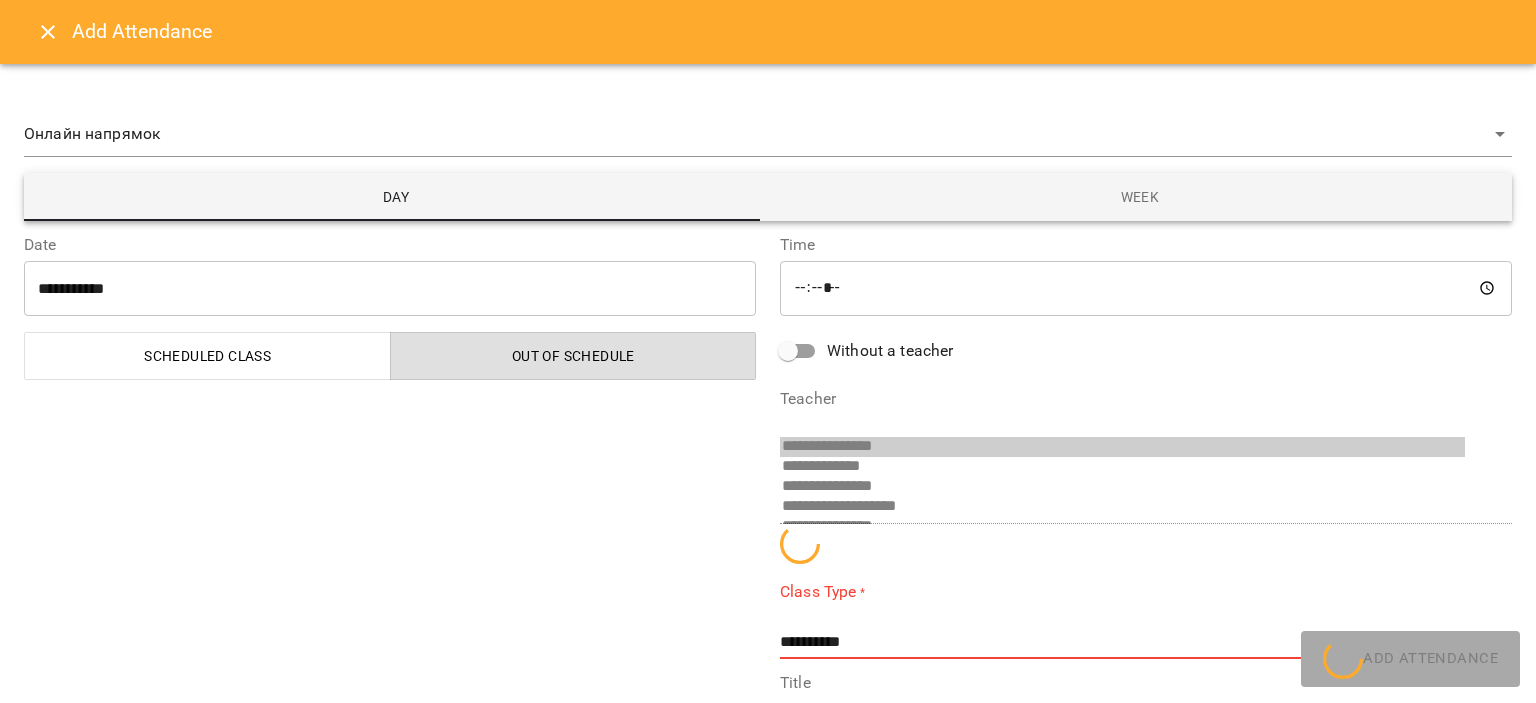 scroll, scrollTop: 73, scrollLeft: 0, axis: vertical 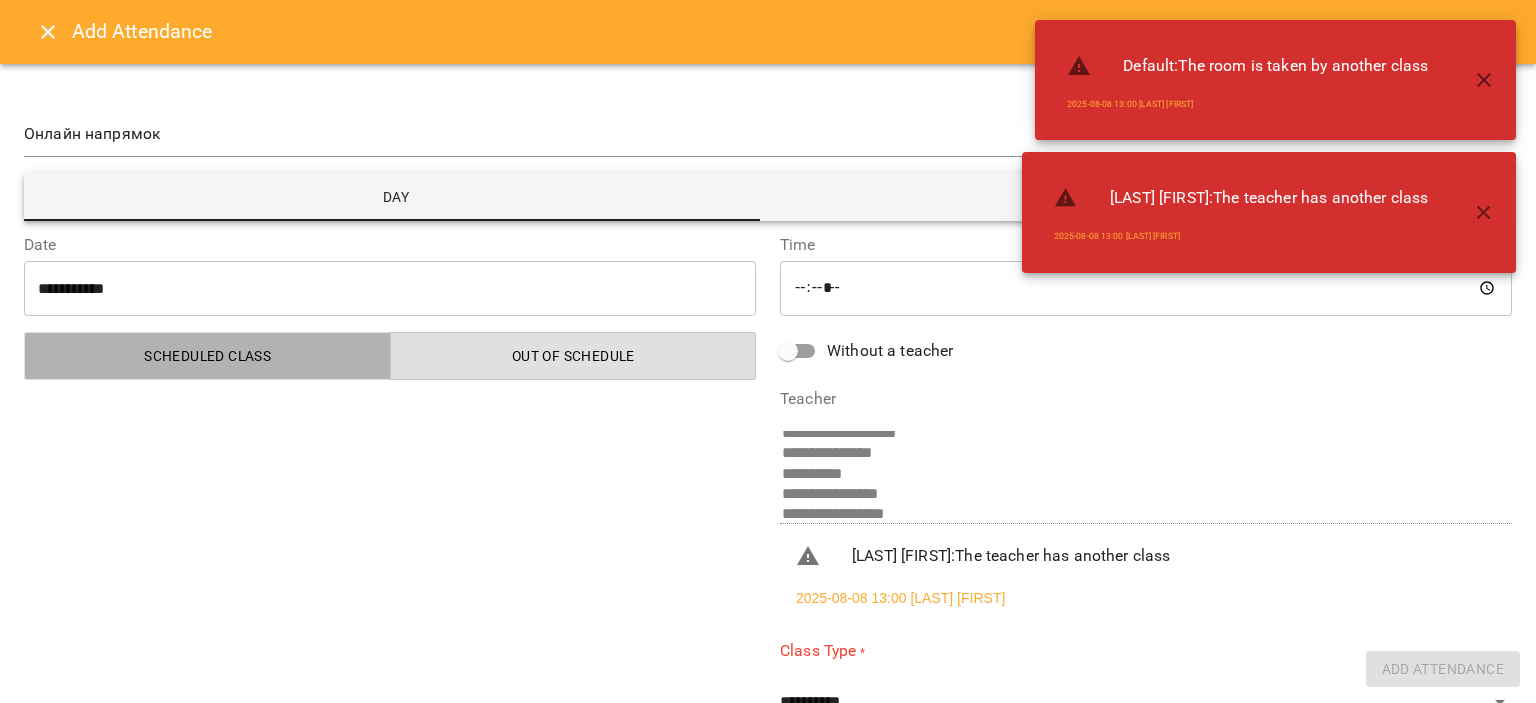 click on "Scheduled class" at bounding box center (207, 356) 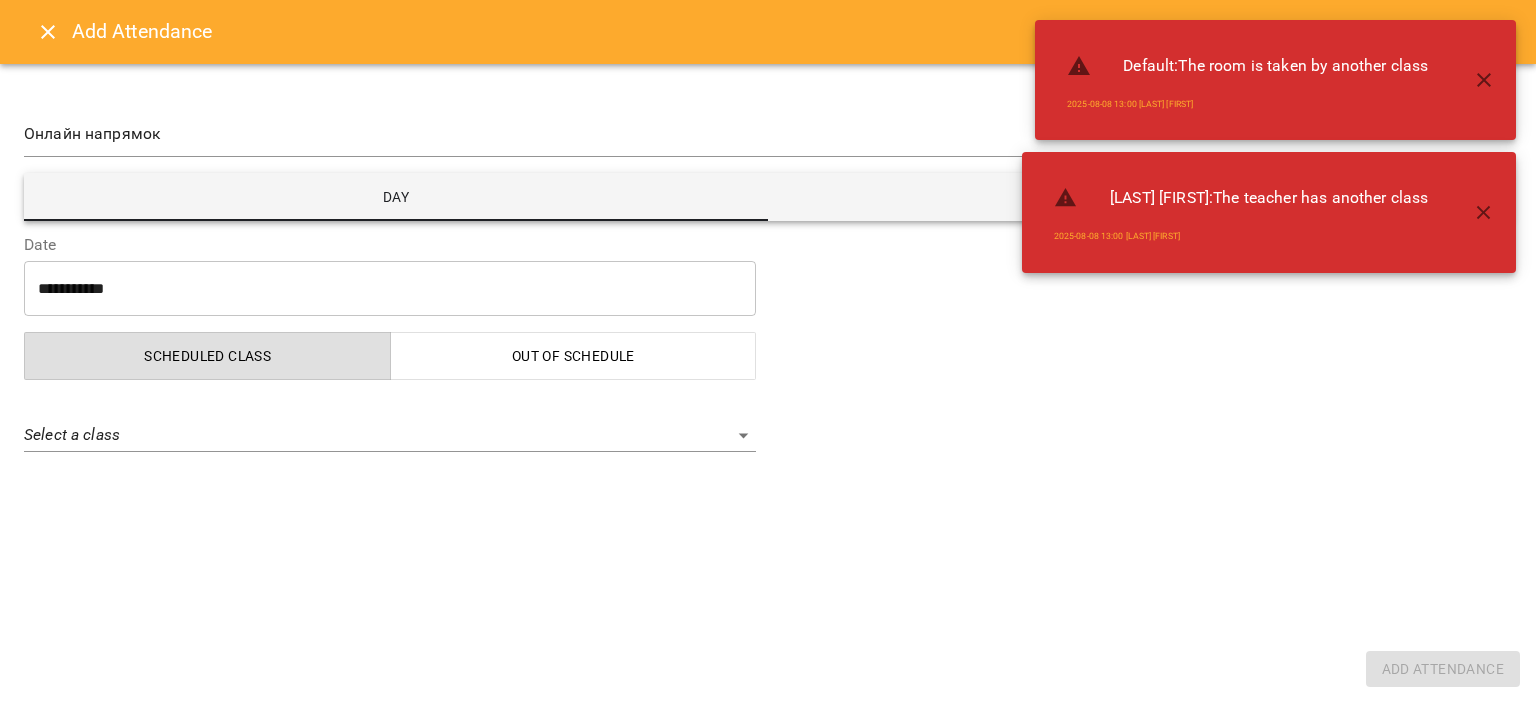 click on "For Business 1 EN My Clients / [LAST] [FIRST] [LAST] [FIRST] Pre-intermediate  adults online other countries архів SpeakOut A2 Valid Rate Plans ( 1 ) 10 індивів для дорослих - 6030 07 [MONTH]  -   13 [MONTH] Price English Adults Indiv Classes 1 9 Rates Plans History Client Information Онлайн напрямок [LAST] [FIRST] The client is not subscribed to  ViberBot! The client is not subscribed to  VooptyBot ! 27 [MONTH] [YEAR] Початок навчання: 7 [MONTH] [YEAR], архівна студентка, звернулась через [FIRST], зробила рекламу, тому перший абонемент на 10 занять має вартість (вартість реклами + 2510 грн) Note [DAY], [NUMBER] [MONTH] [YEAR] Created At Notes Static schedule Онлайн напрямок  »  [LAST] [FIRST] індив Fr ,  [TIME]   ([MONTH] - ∞) We" at bounding box center (768, 384) 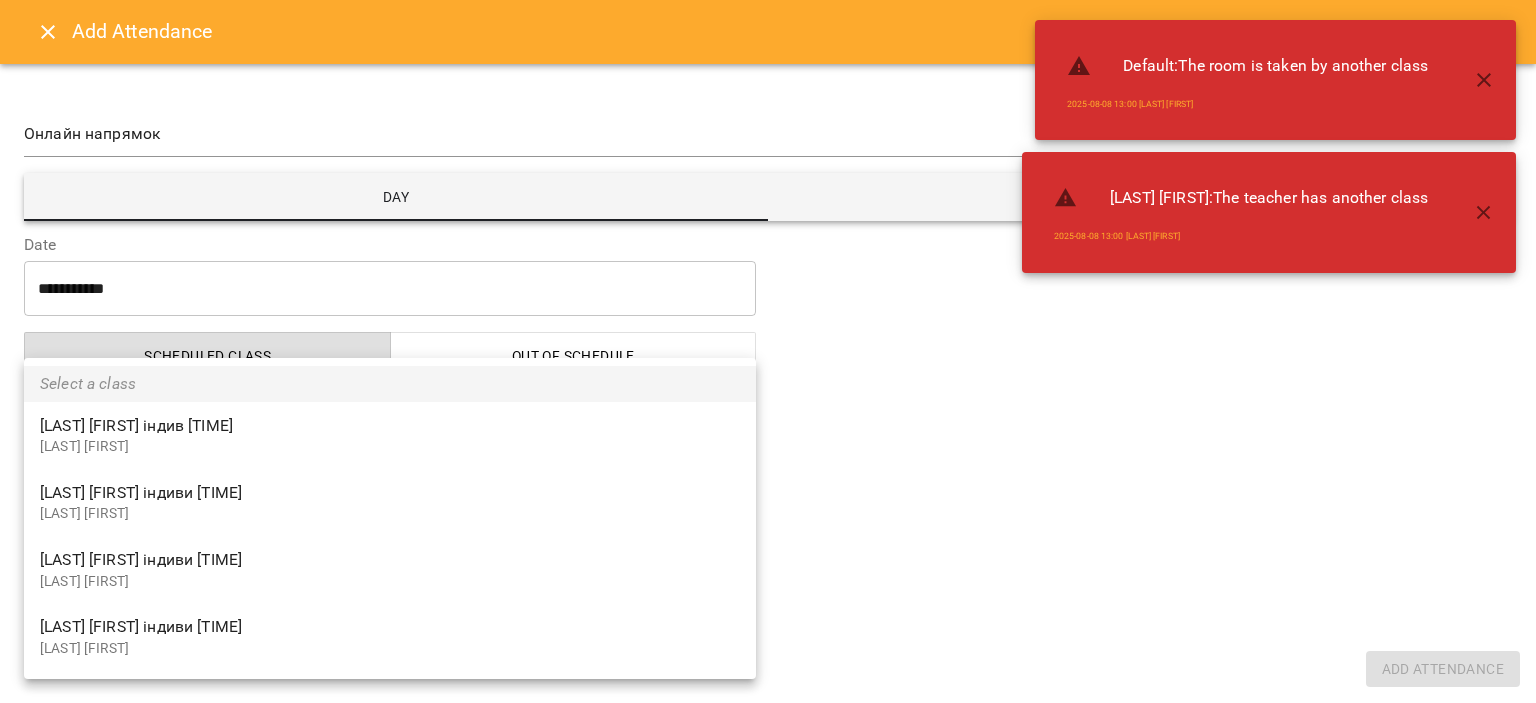 click on "[LAST] [FIRST] індиви [TIME]" at bounding box center [390, 560] 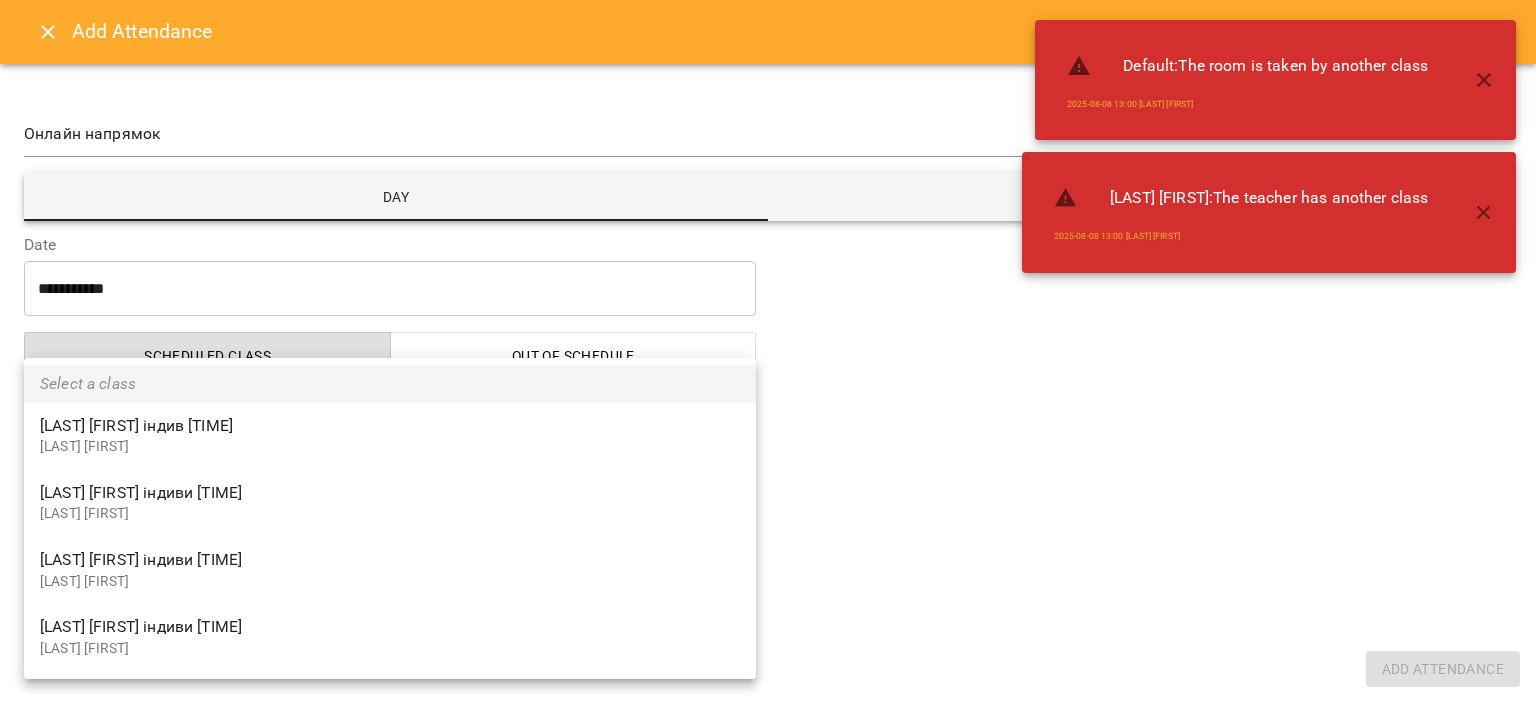 type on "**********" 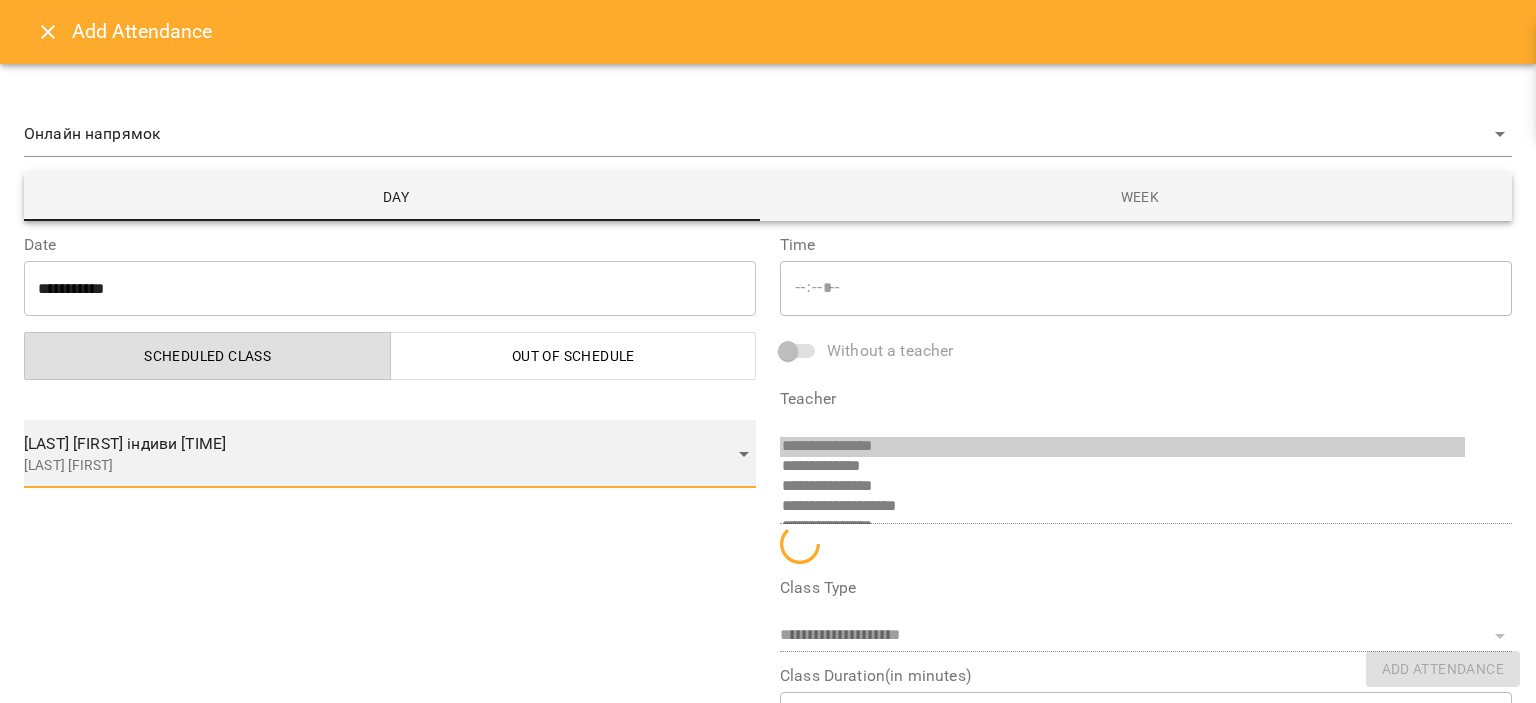 scroll, scrollTop: 73, scrollLeft: 0, axis: vertical 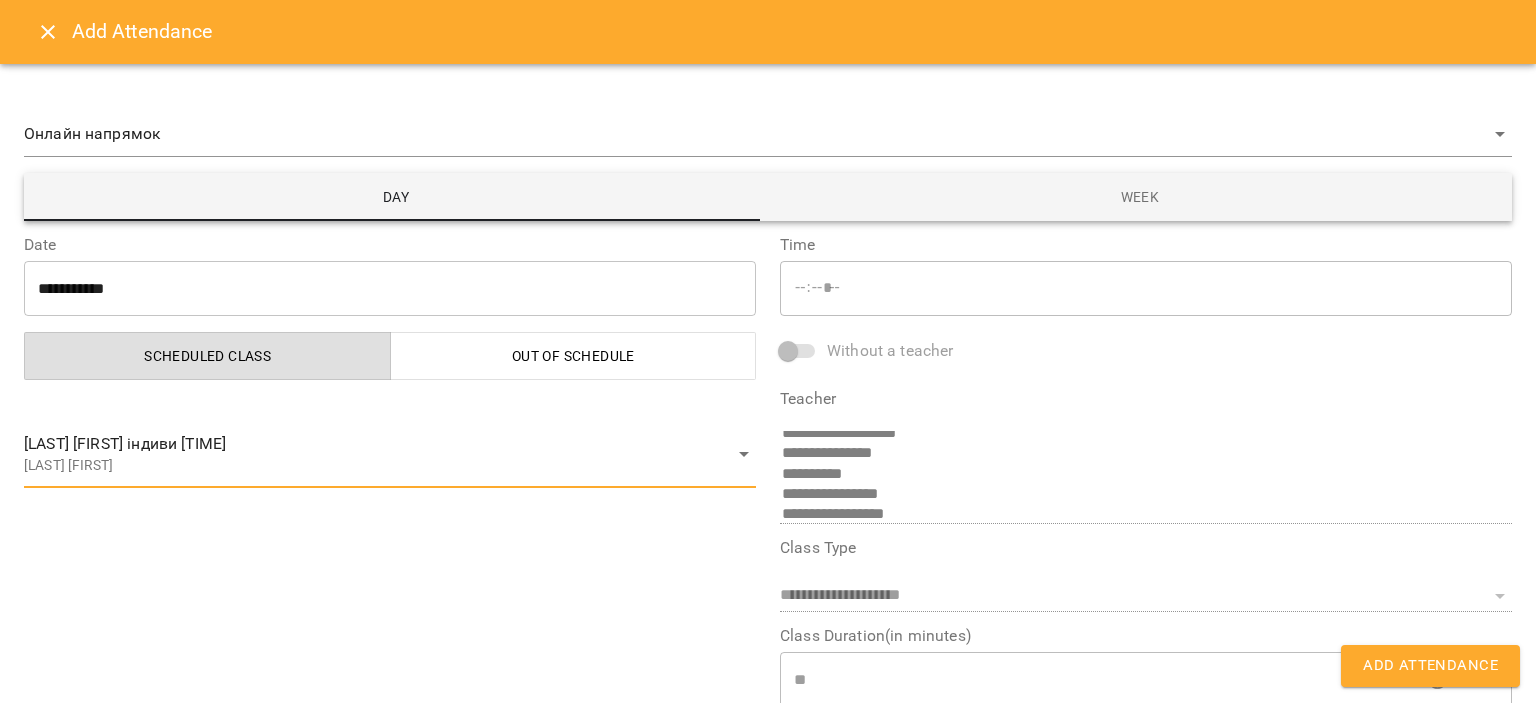 click on "Add Attendance" at bounding box center [1430, 666] 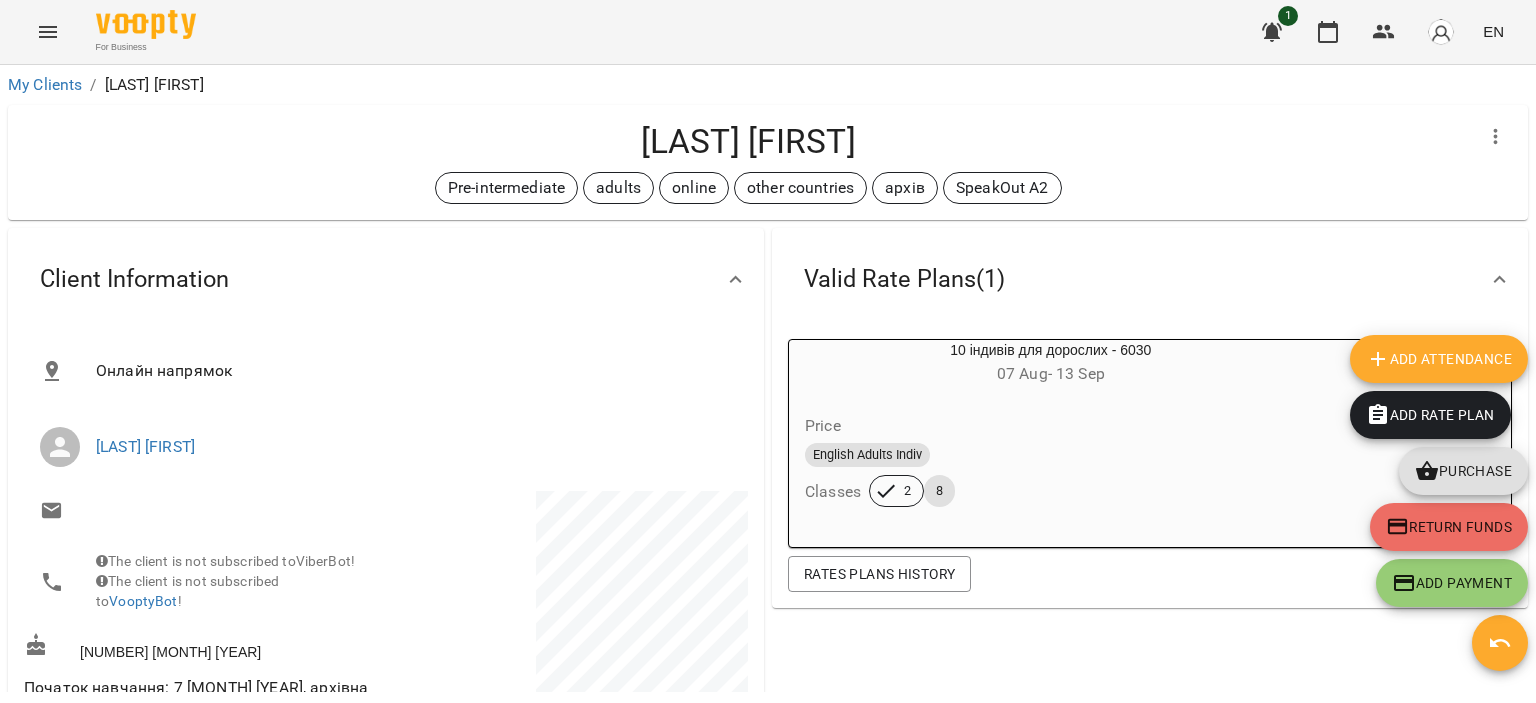 click at bounding box center (1441, 32) 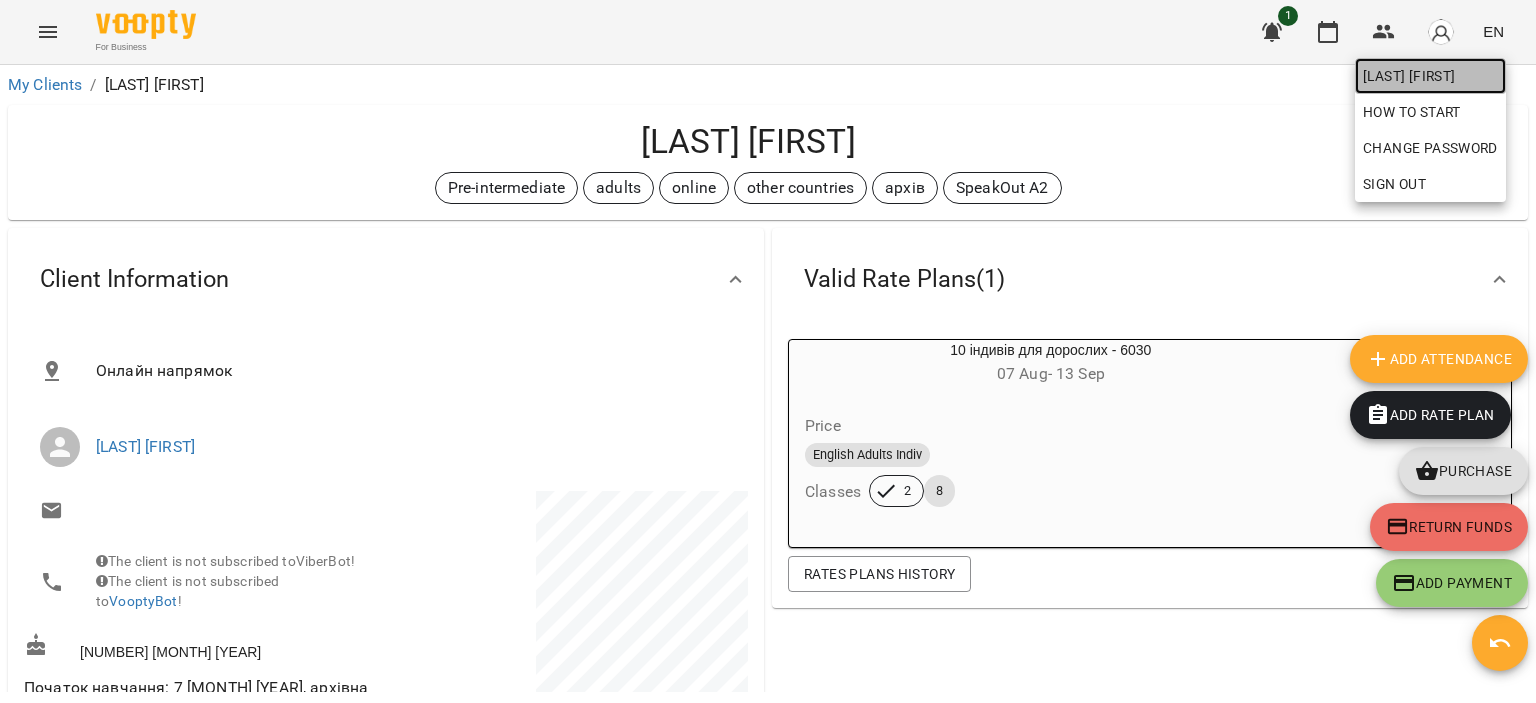 click on "[LAST] [FIRST]" at bounding box center [1430, 76] 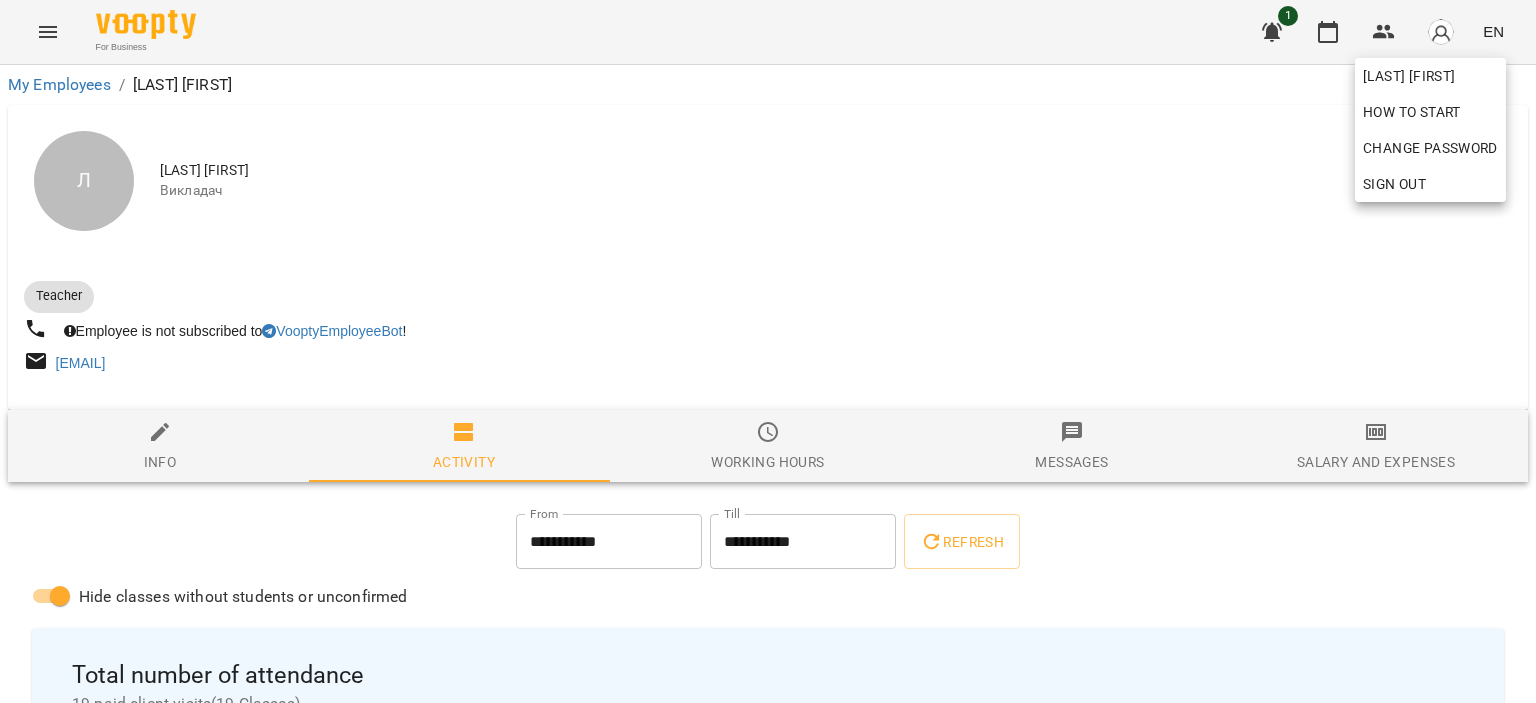 click at bounding box center (768, 351) 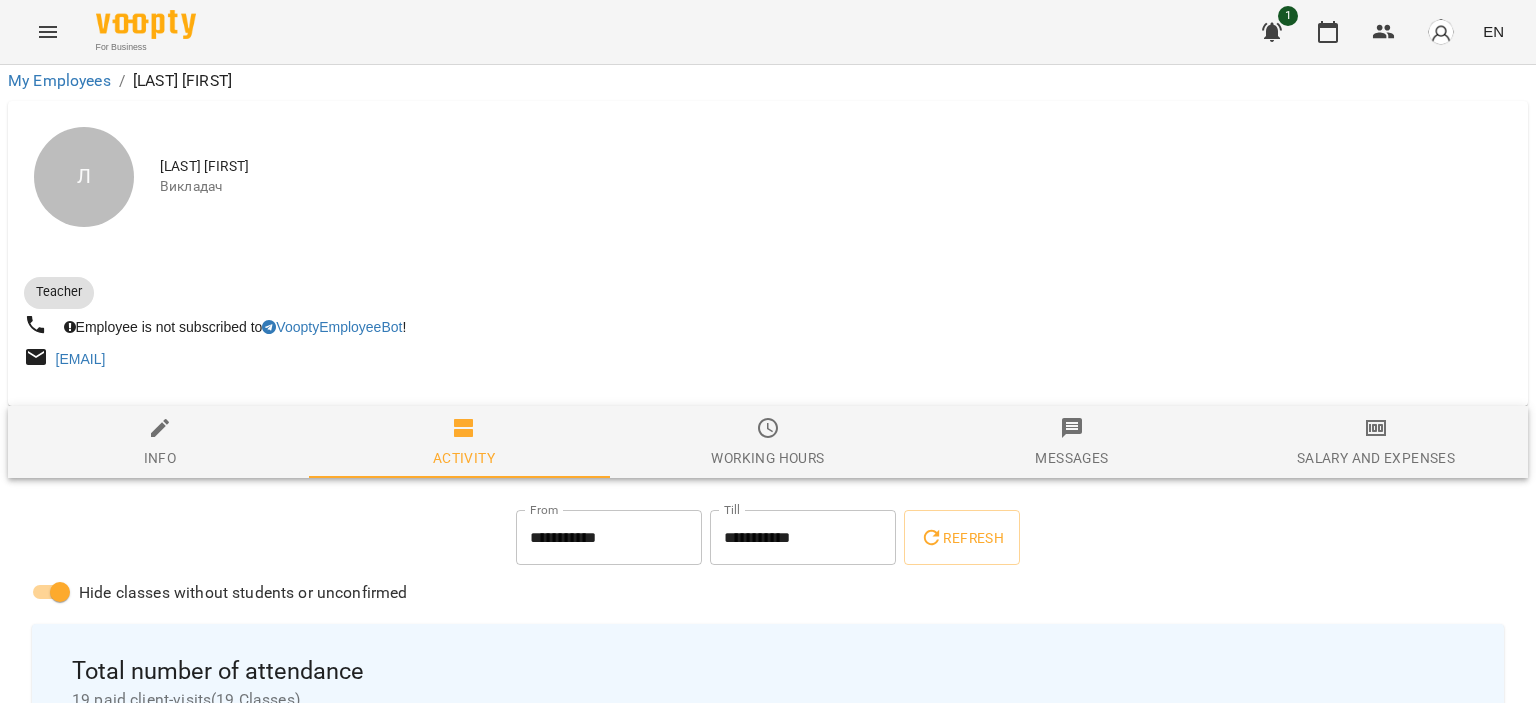 scroll, scrollTop: 541, scrollLeft: 0, axis: vertical 